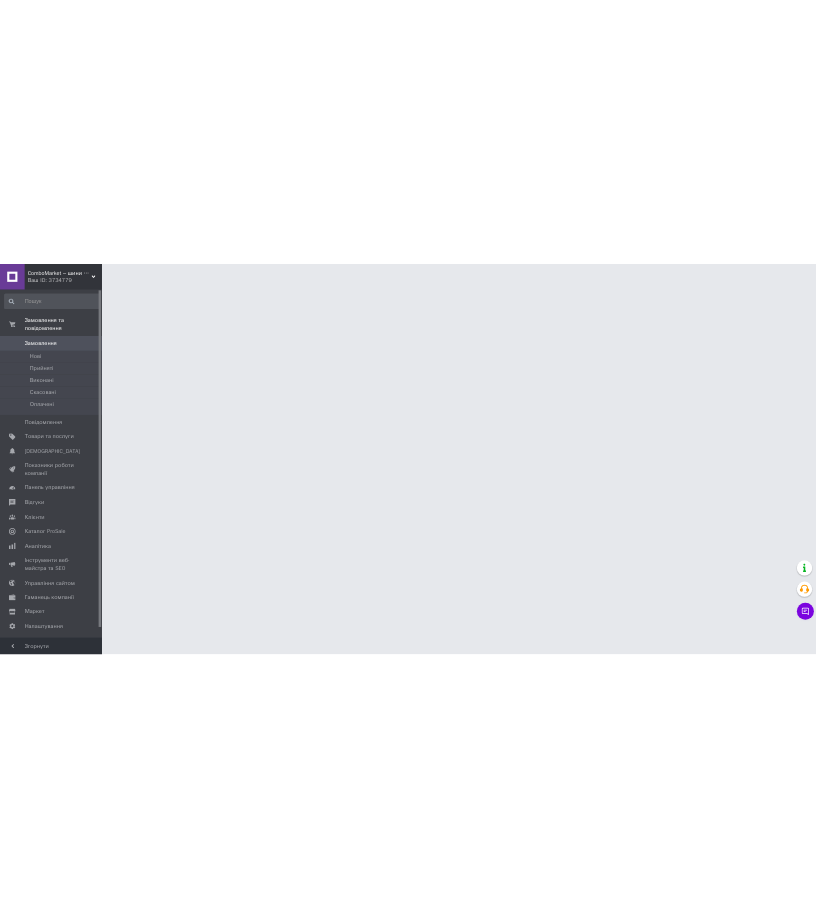 scroll, scrollTop: 0, scrollLeft: 0, axis: both 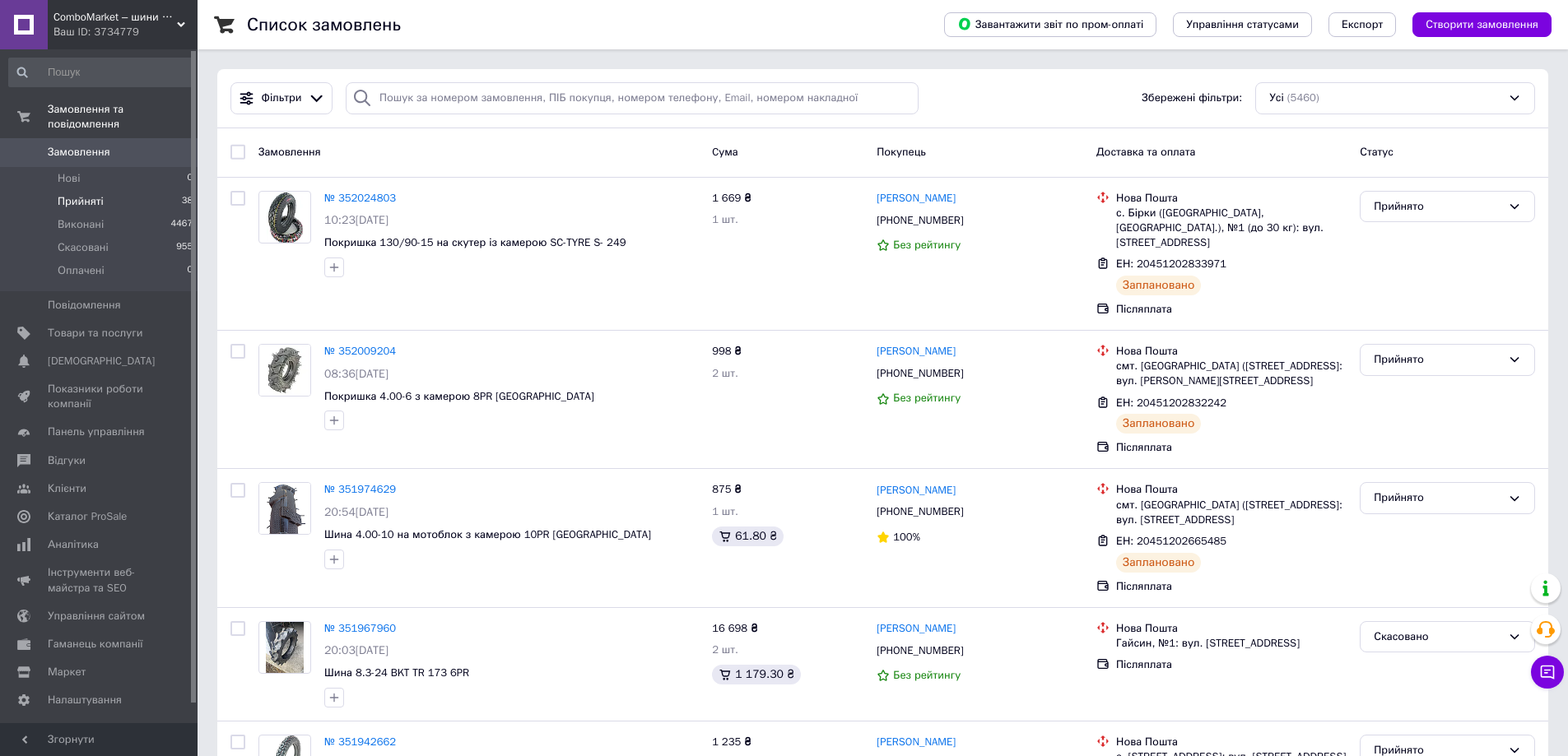 click on "Прийняті 38" at bounding box center [101, 202] 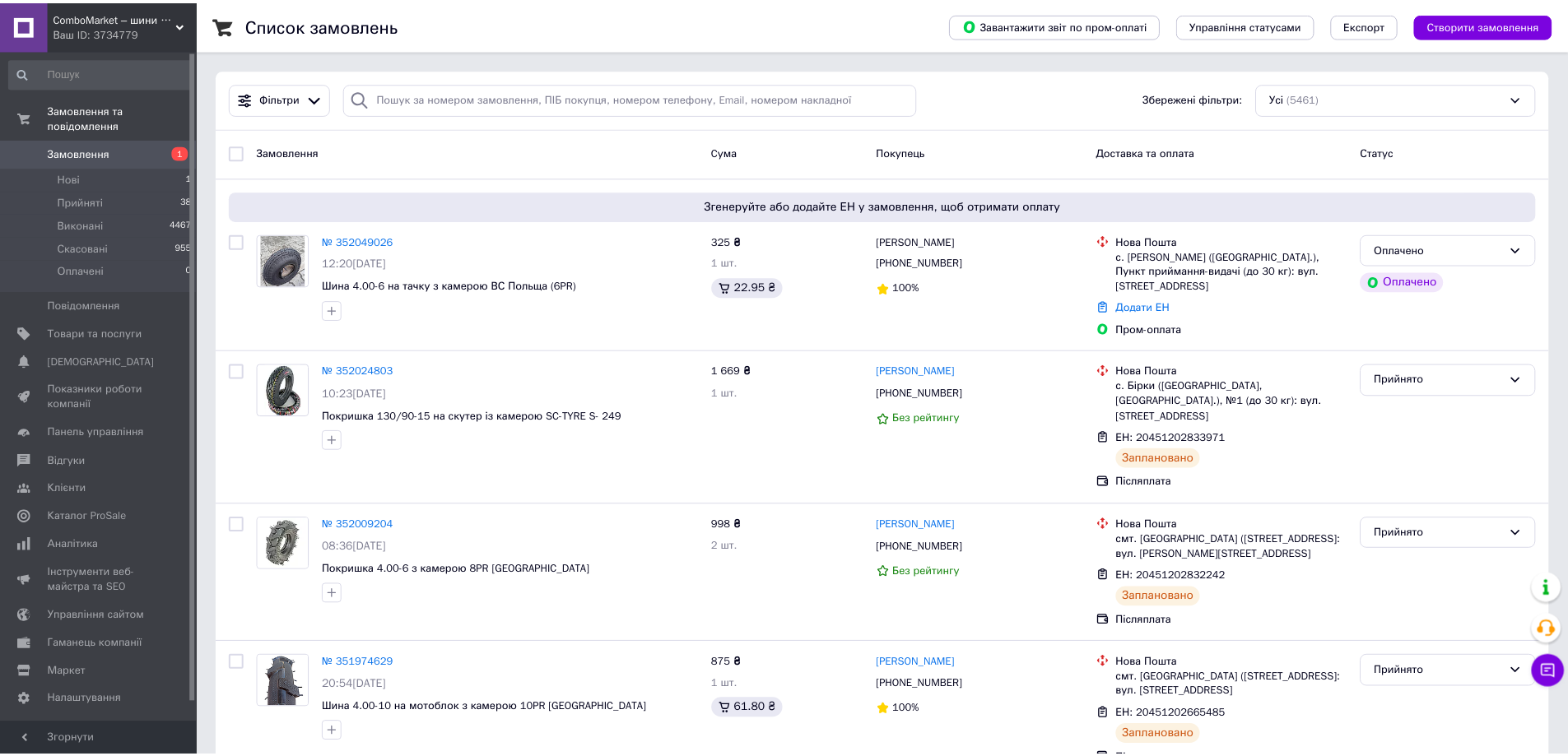 scroll, scrollTop: 0, scrollLeft: 0, axis: both 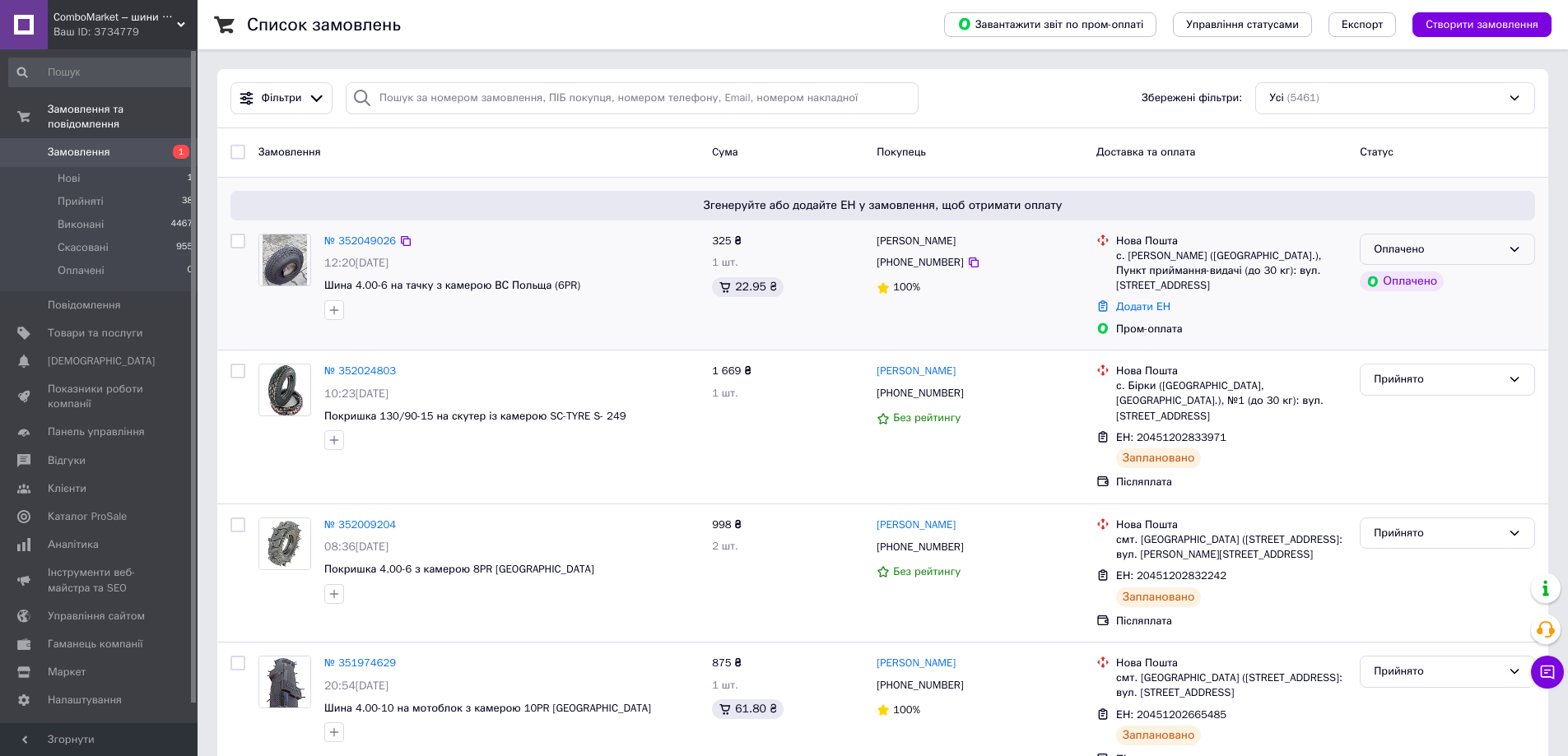 click on "Оплачено" at bounding box center (1437, 249) 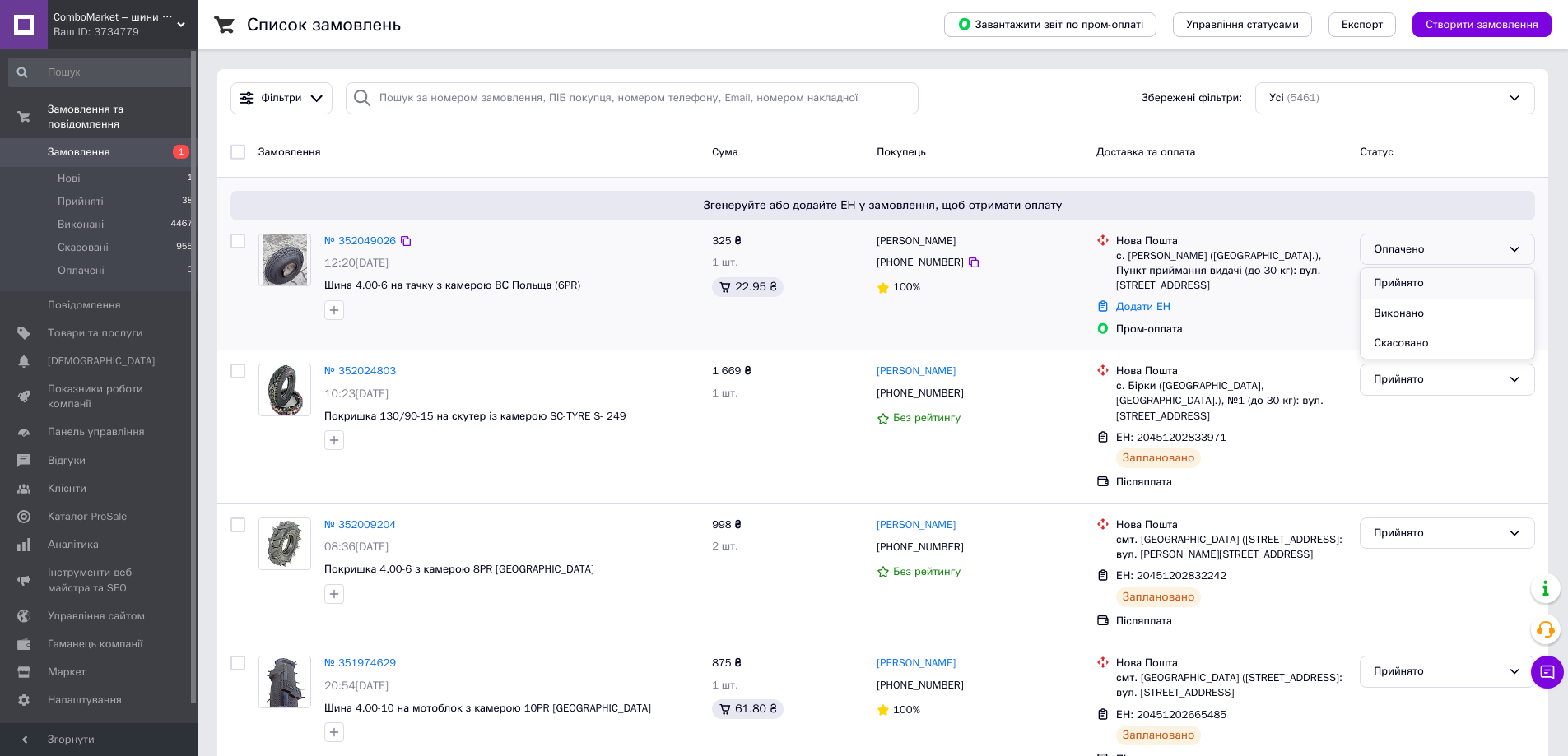 click on "Прийнято" at bounding box center (1447, 283) 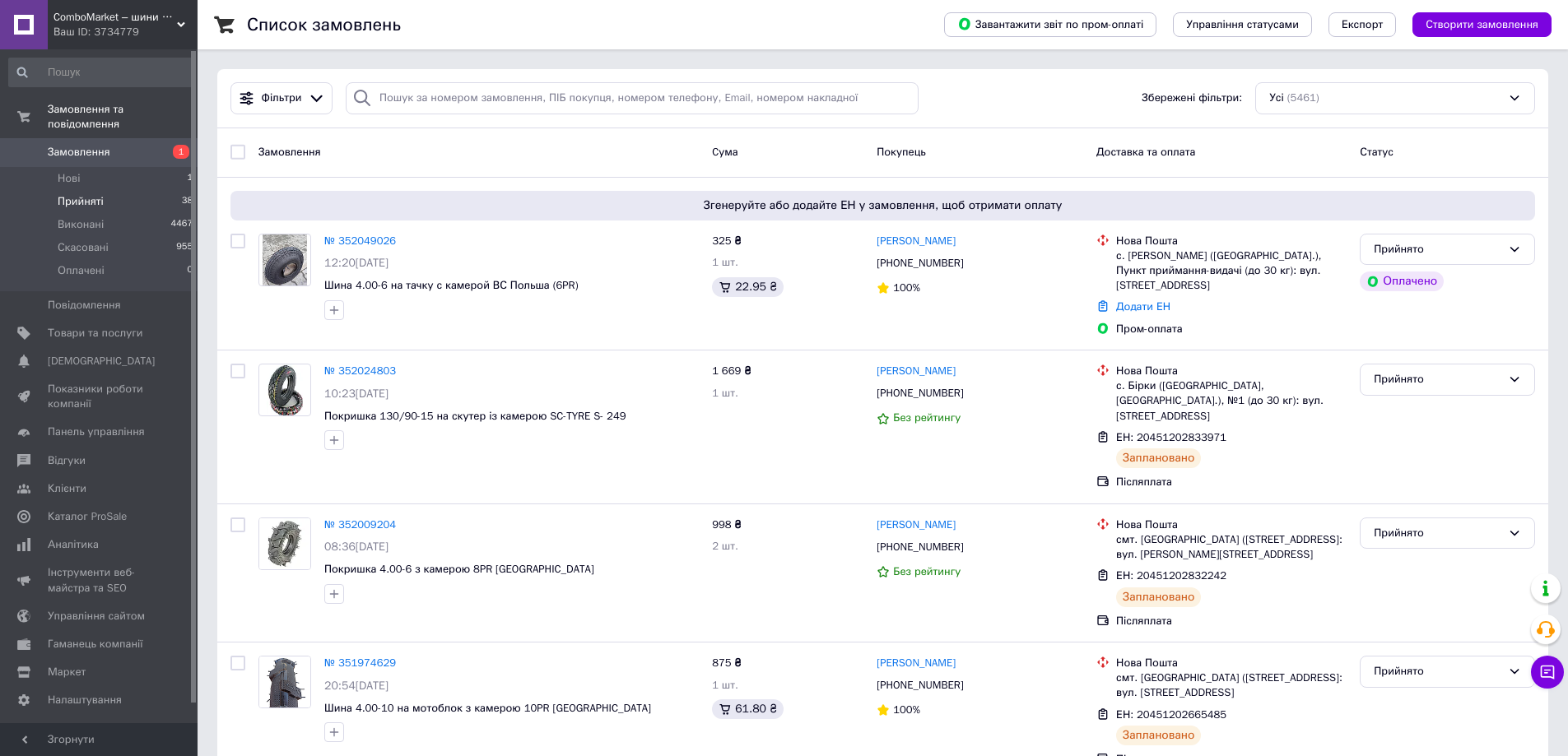 click on "Прийняті 38" at bounding box center (101, 202) 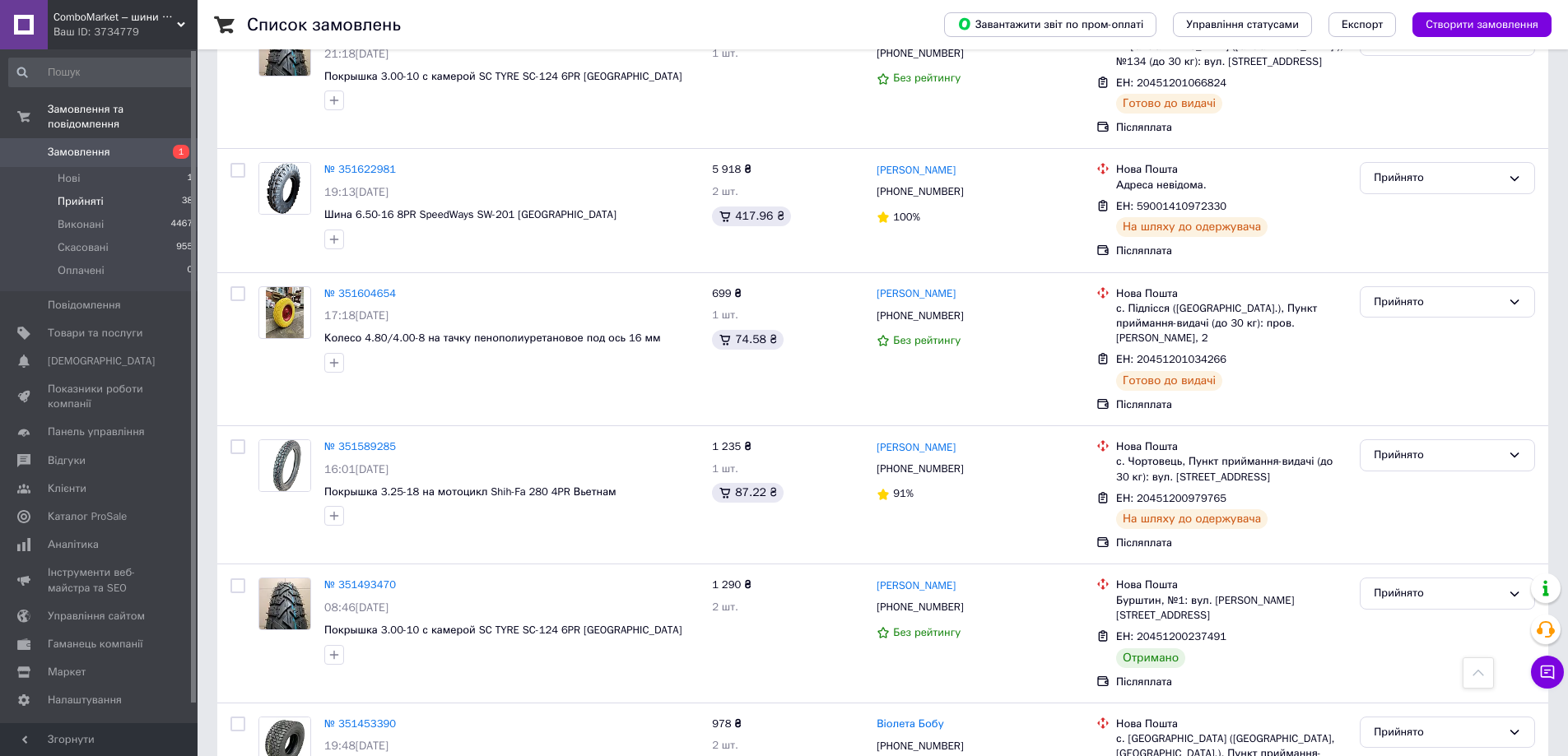 scroll, scrollTop: 4928, scrollLeft: 0, axis: vertical 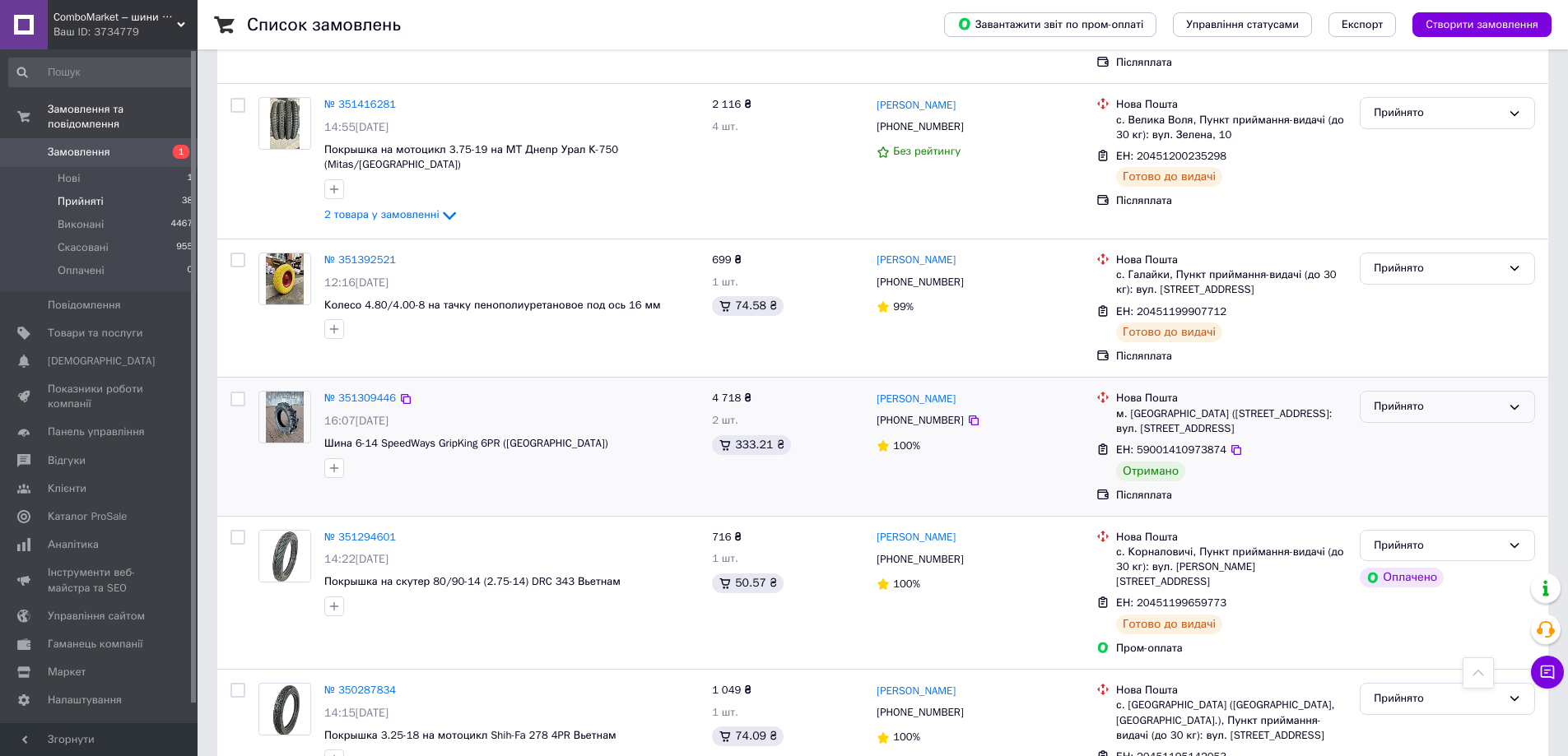 click on "Прийнято" at bounding box center (1437, 406) 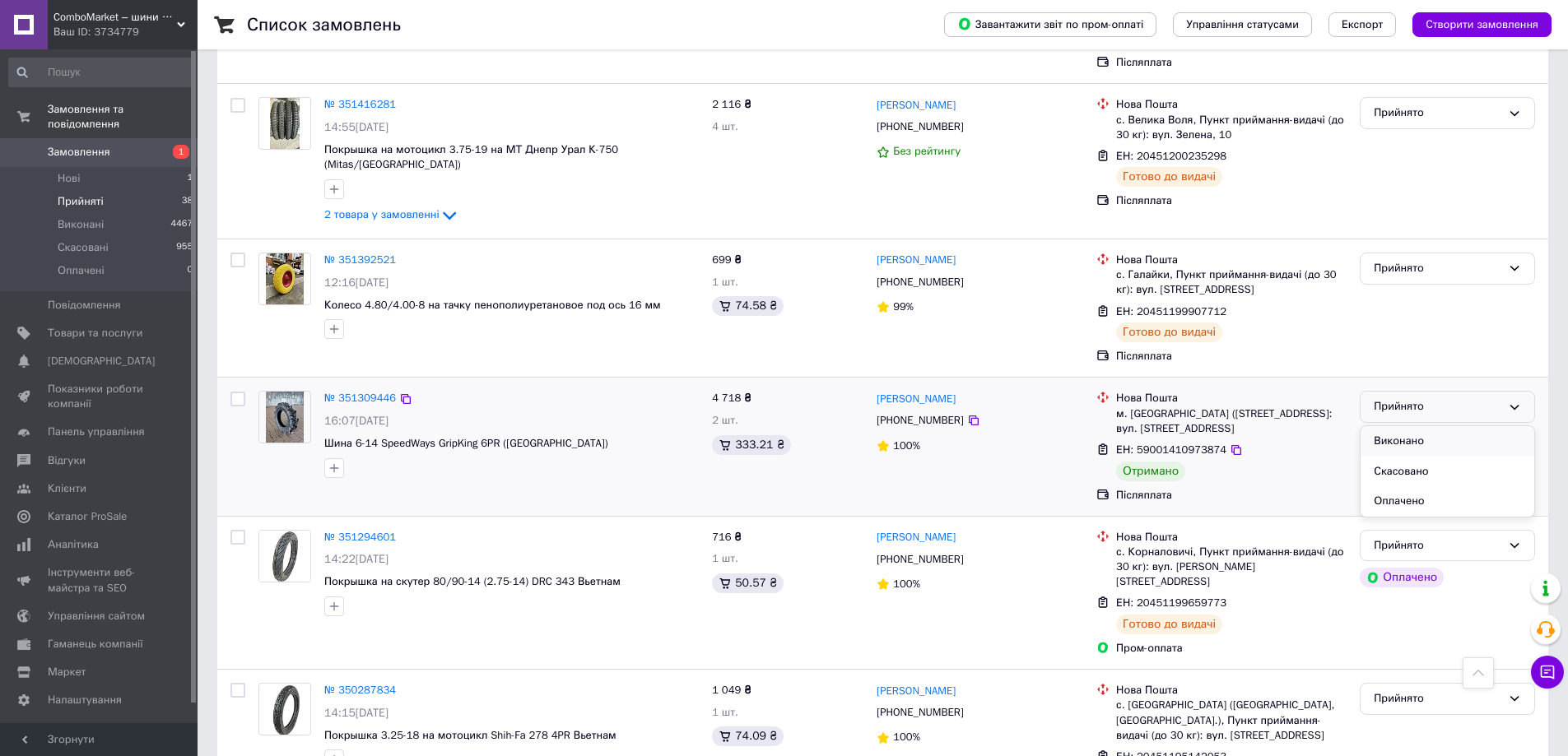 click on "Виконано" at bounding box center [1447, 441] 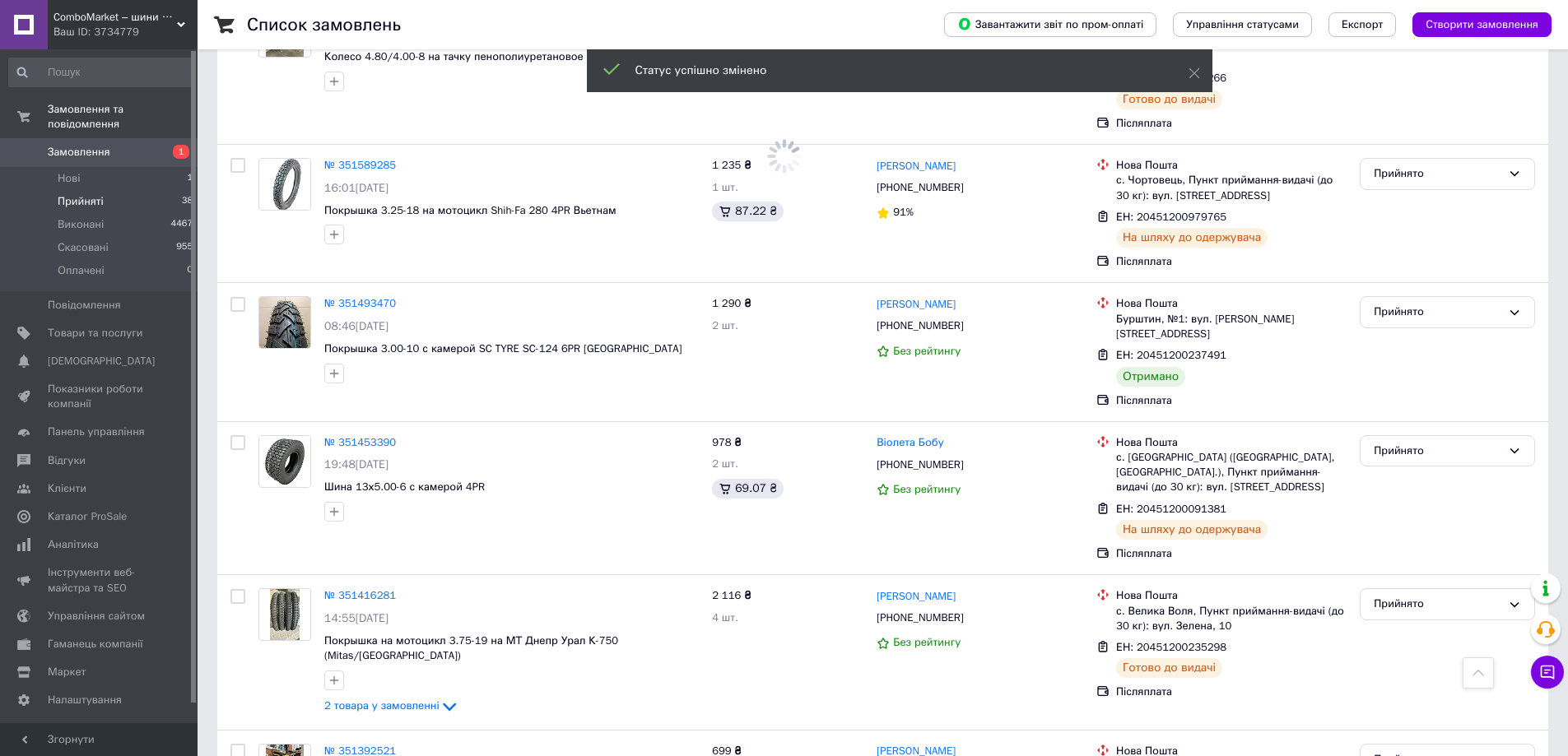 scroll, scrollTop: 4435, scrollLeft: 0, axis: vertical 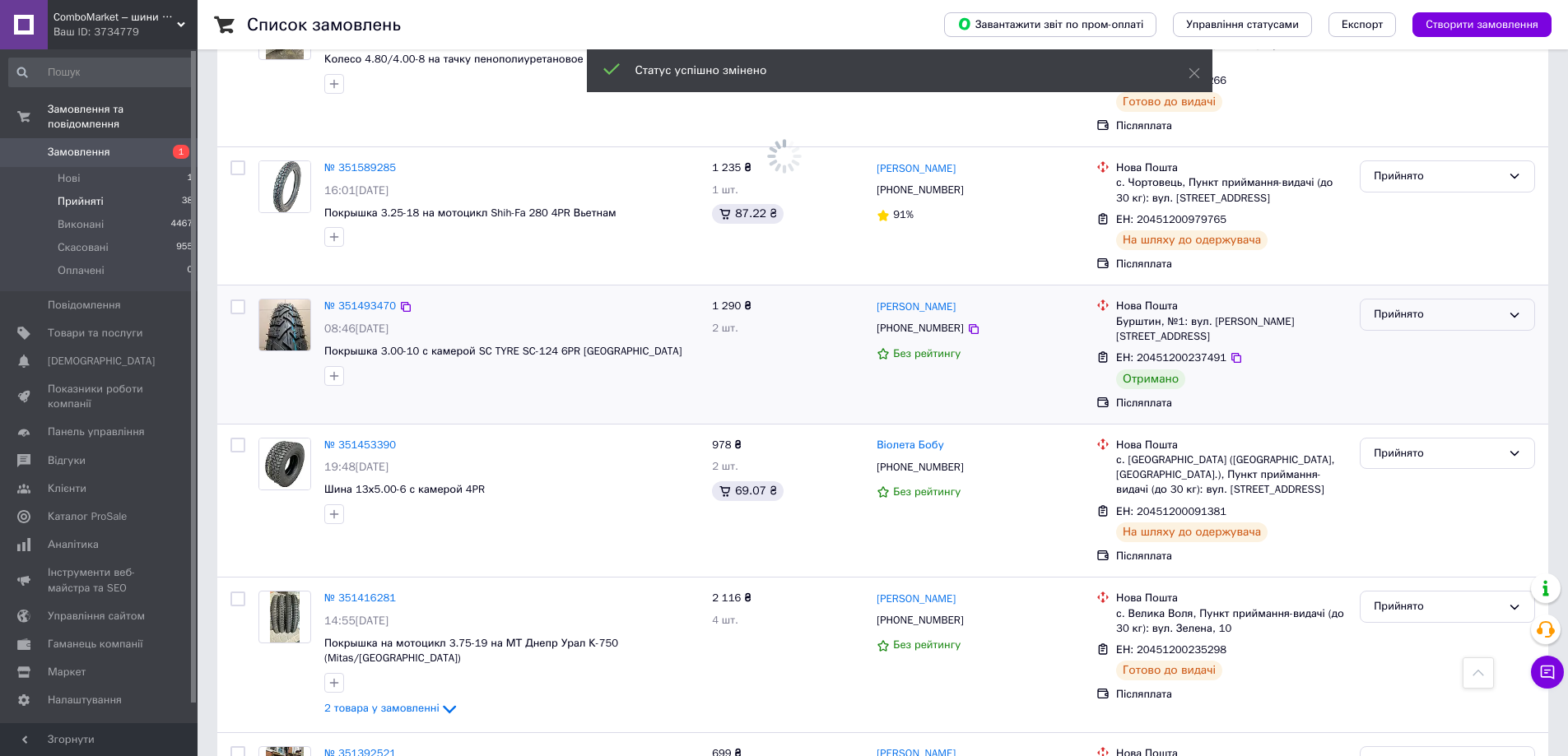 click on "Прийнято" at bounding box center [1447, 314] 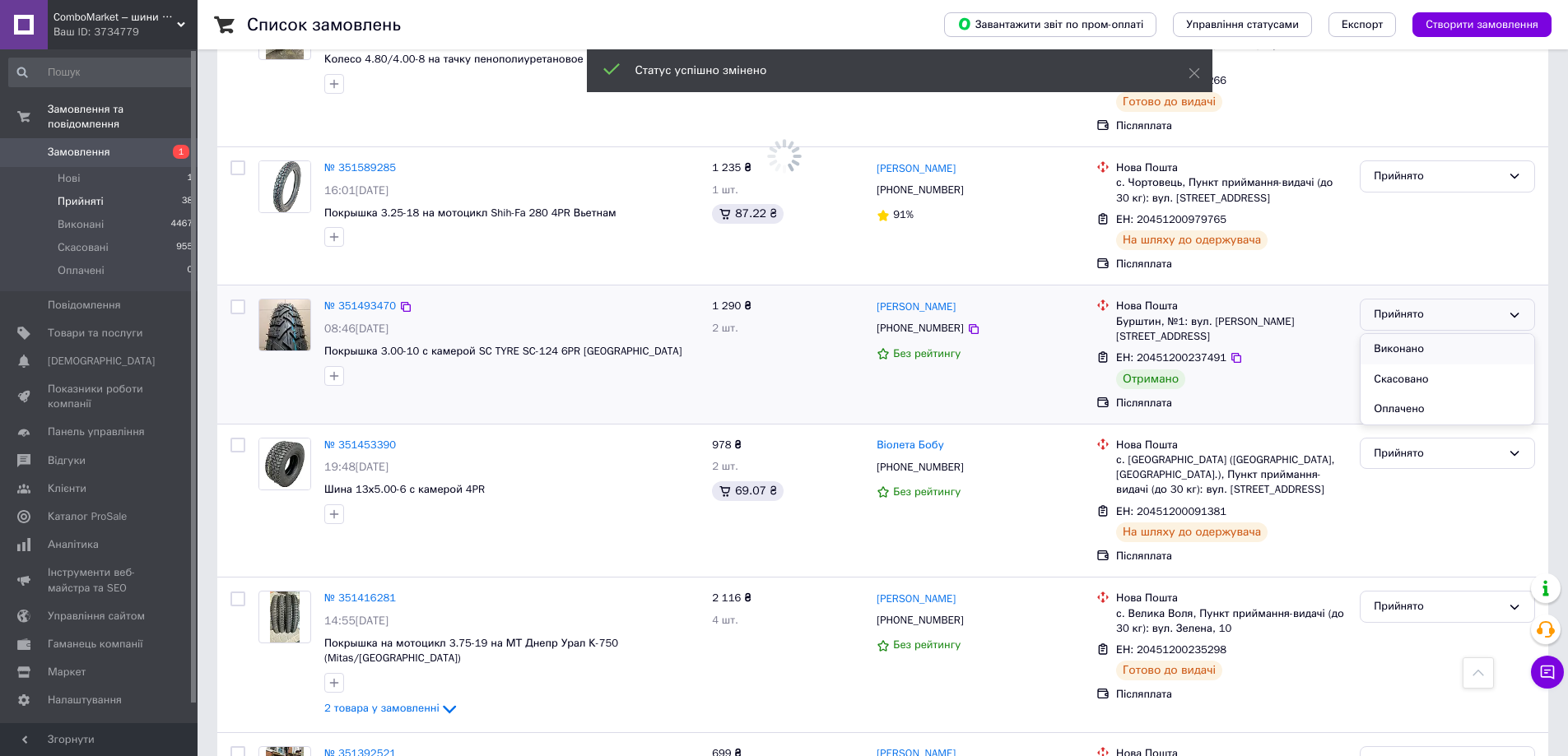 click on "Виконано" at bounding box center [1447, 349] 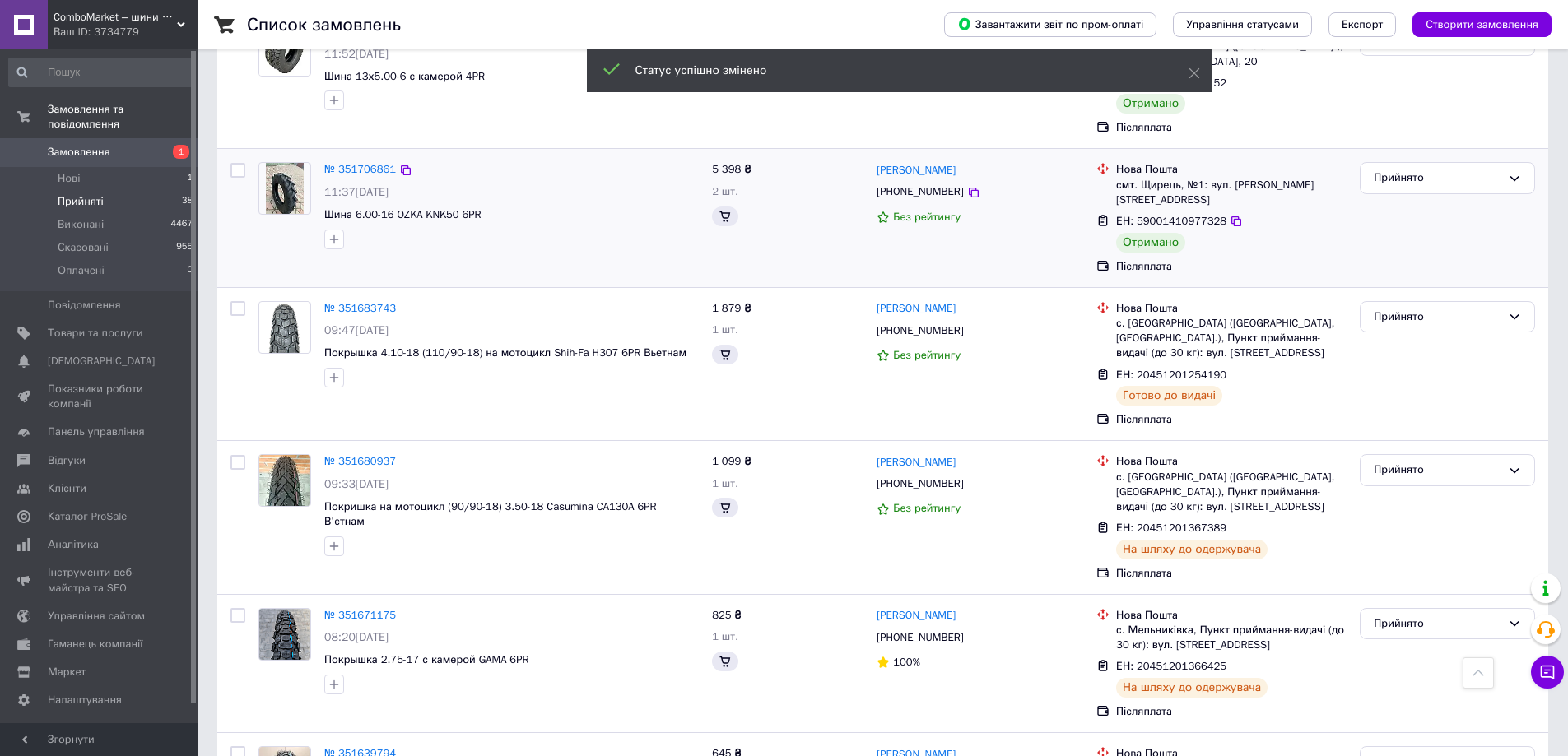scroll, scrollTop: 3174, scrollLeft: 0, axis: vertical 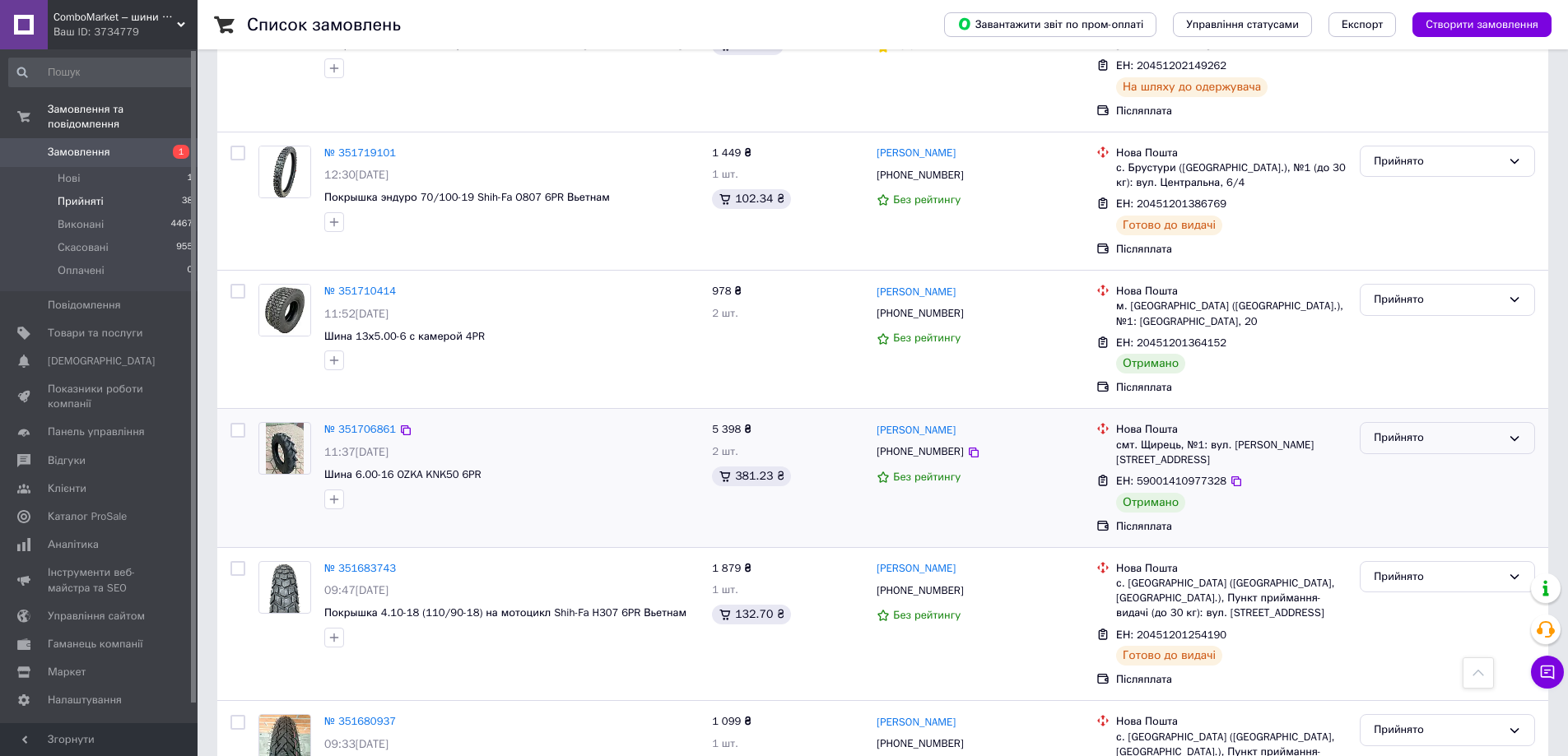 click on "Прийнято" at bounding box center (1437, 438) 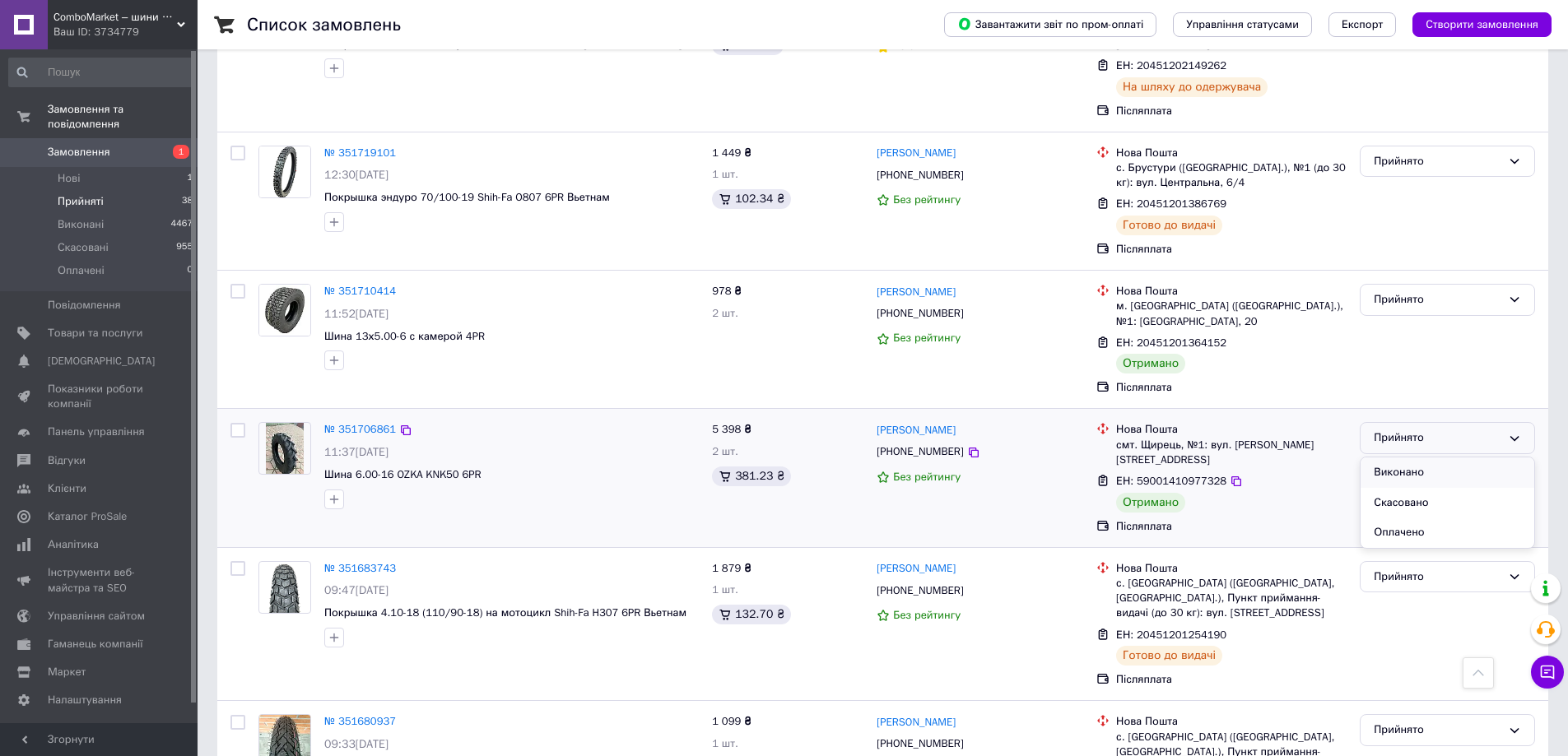 click on "Виконано" at bounding box center [1447, 472] 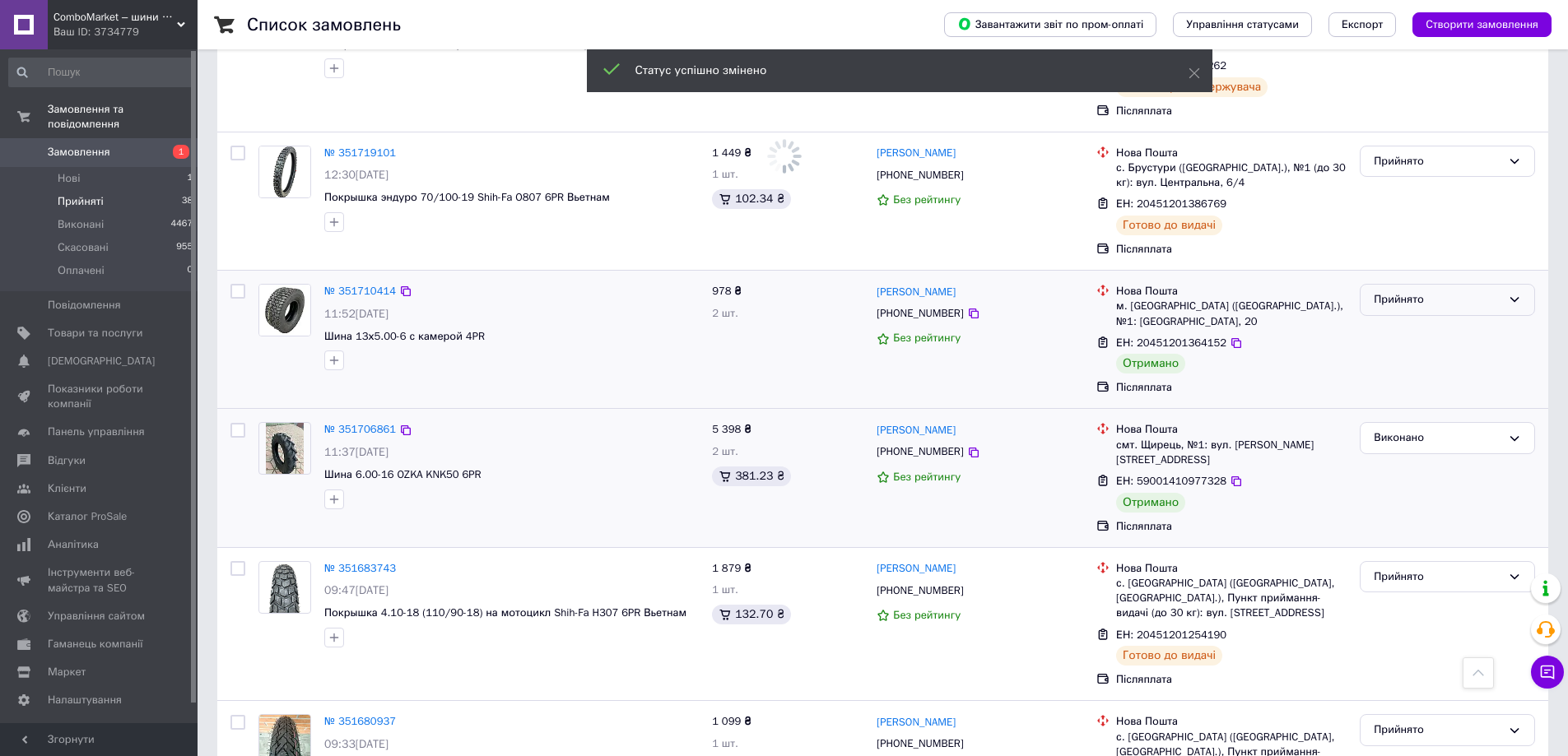 click on "Прийнято" at bounding box center [1437, 299] 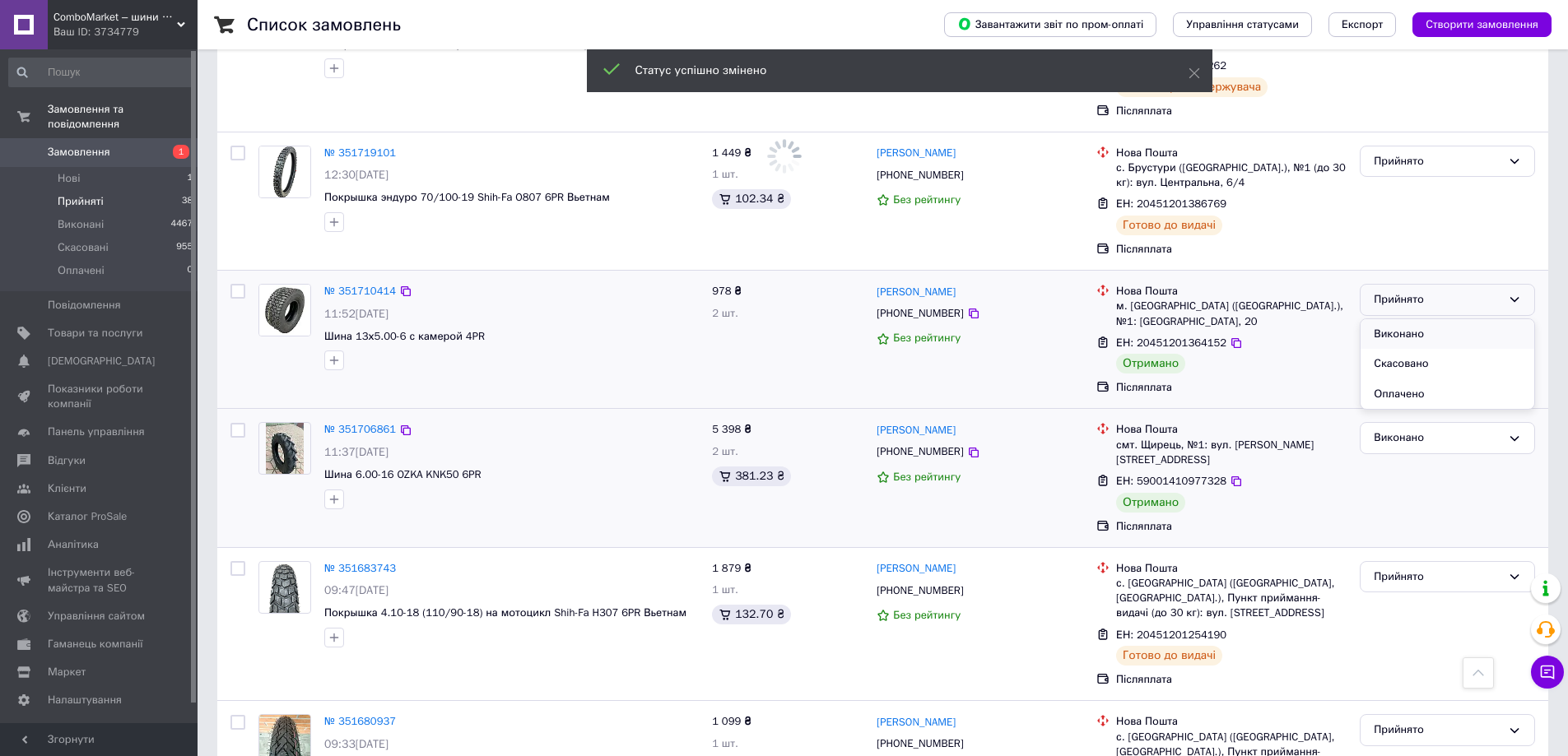 click on "Виконано" at bounding box center (1447, 334) 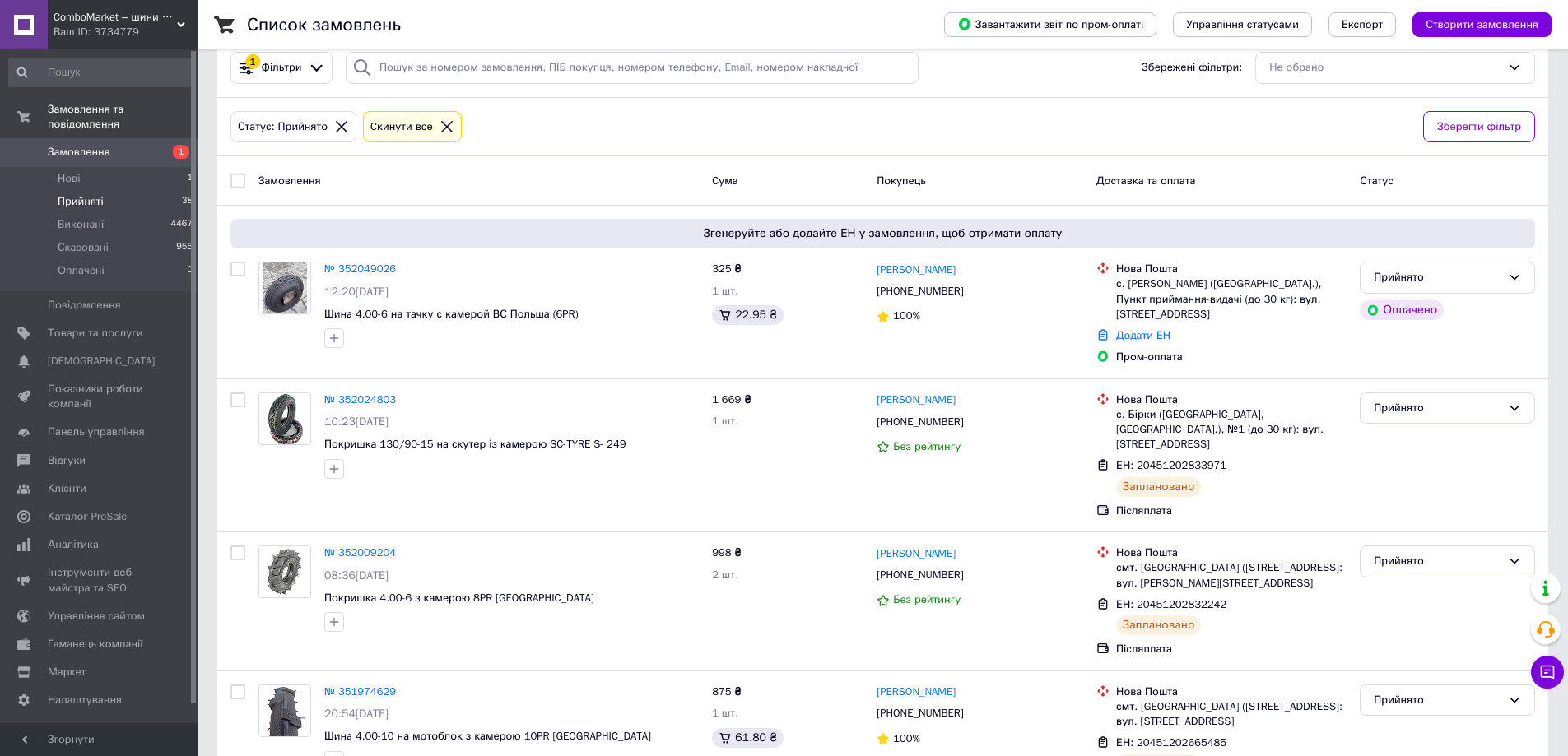 scroll, scrollTop: 0, scrollLeft: 0, axis: both 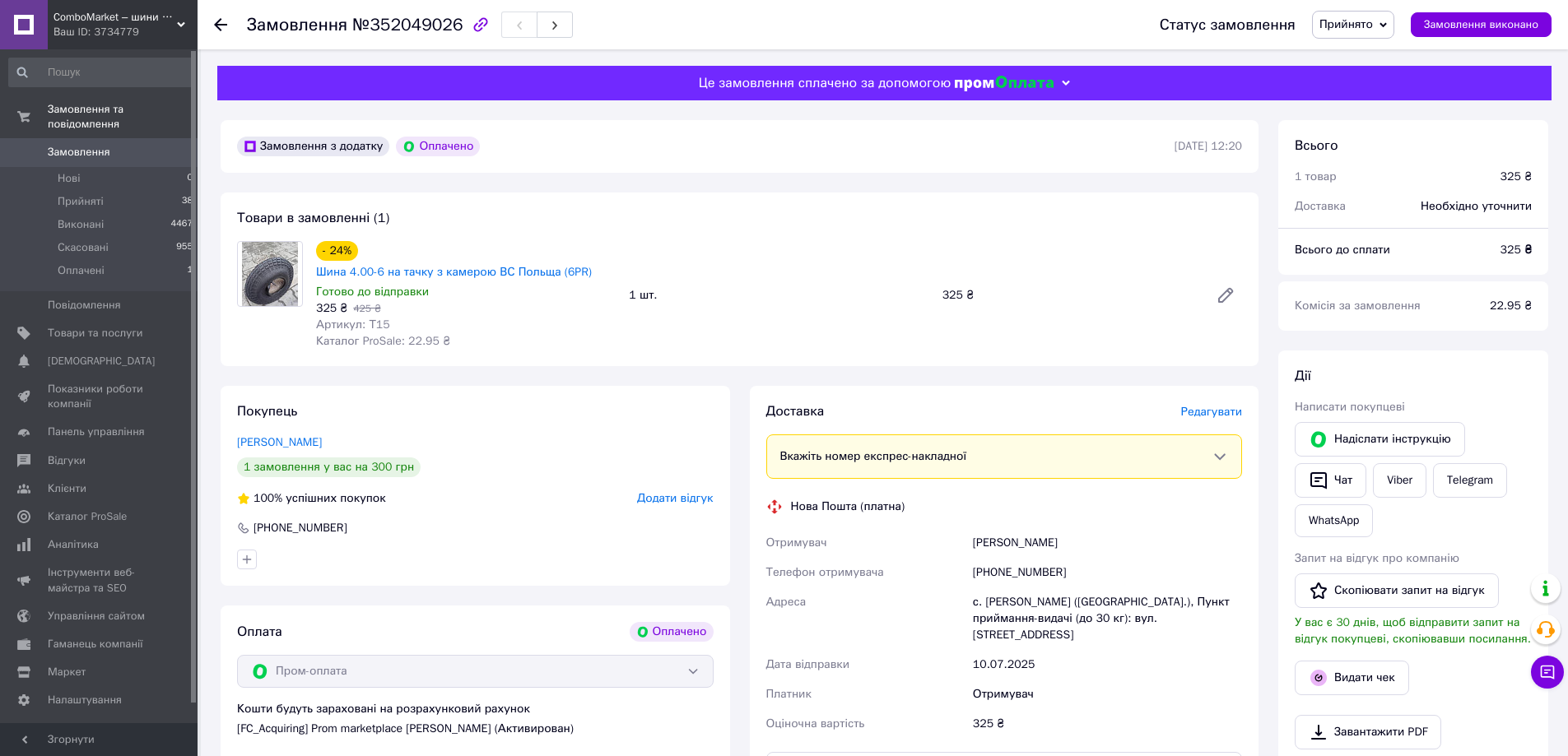click on "Демянцева Татьяна" at bounding box center [1107, 543] 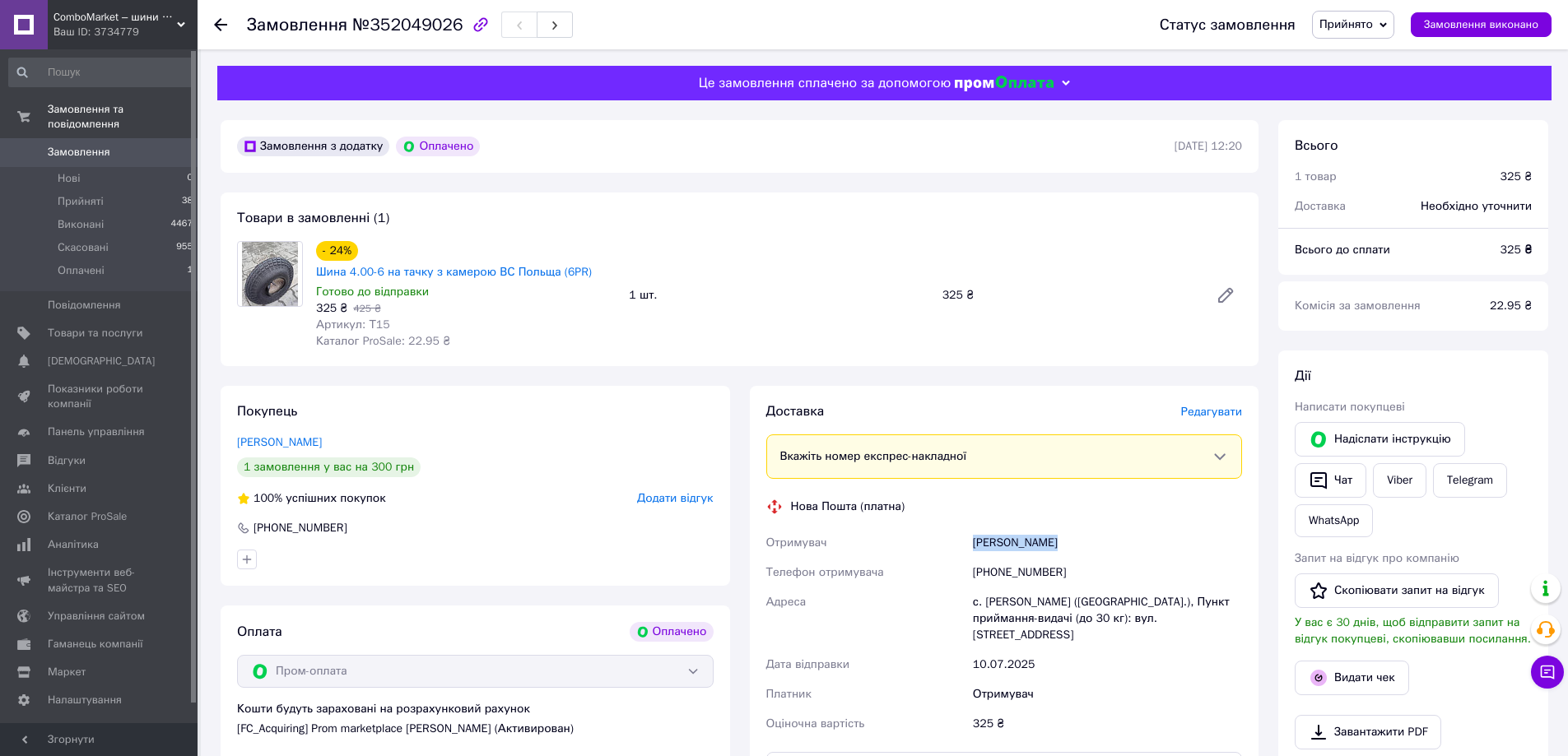 click on "Демянцева Татьяна" at bounding box center [1107, 543] 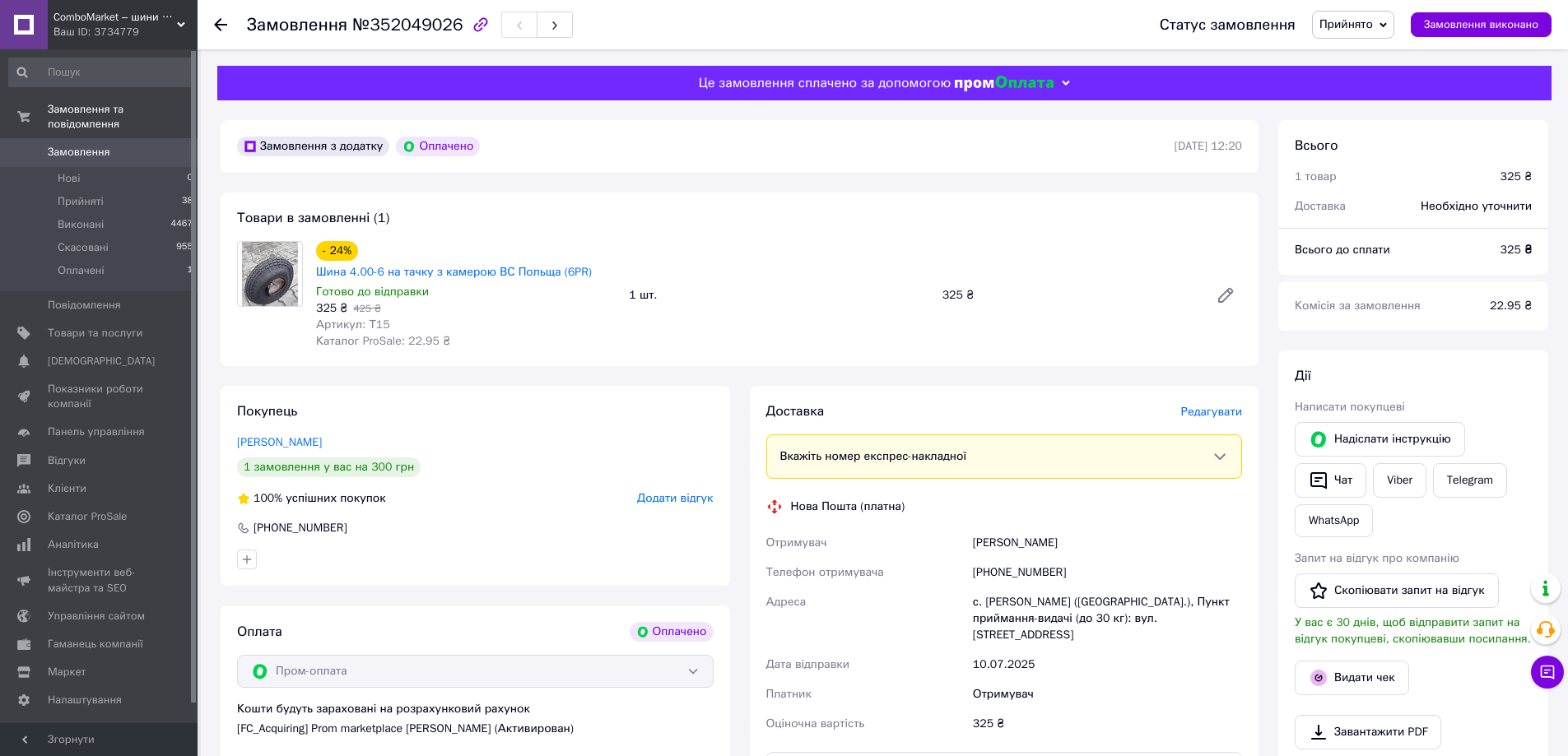 click on "[PHONE_NUMBER]" at bounding box center [1107, 573] 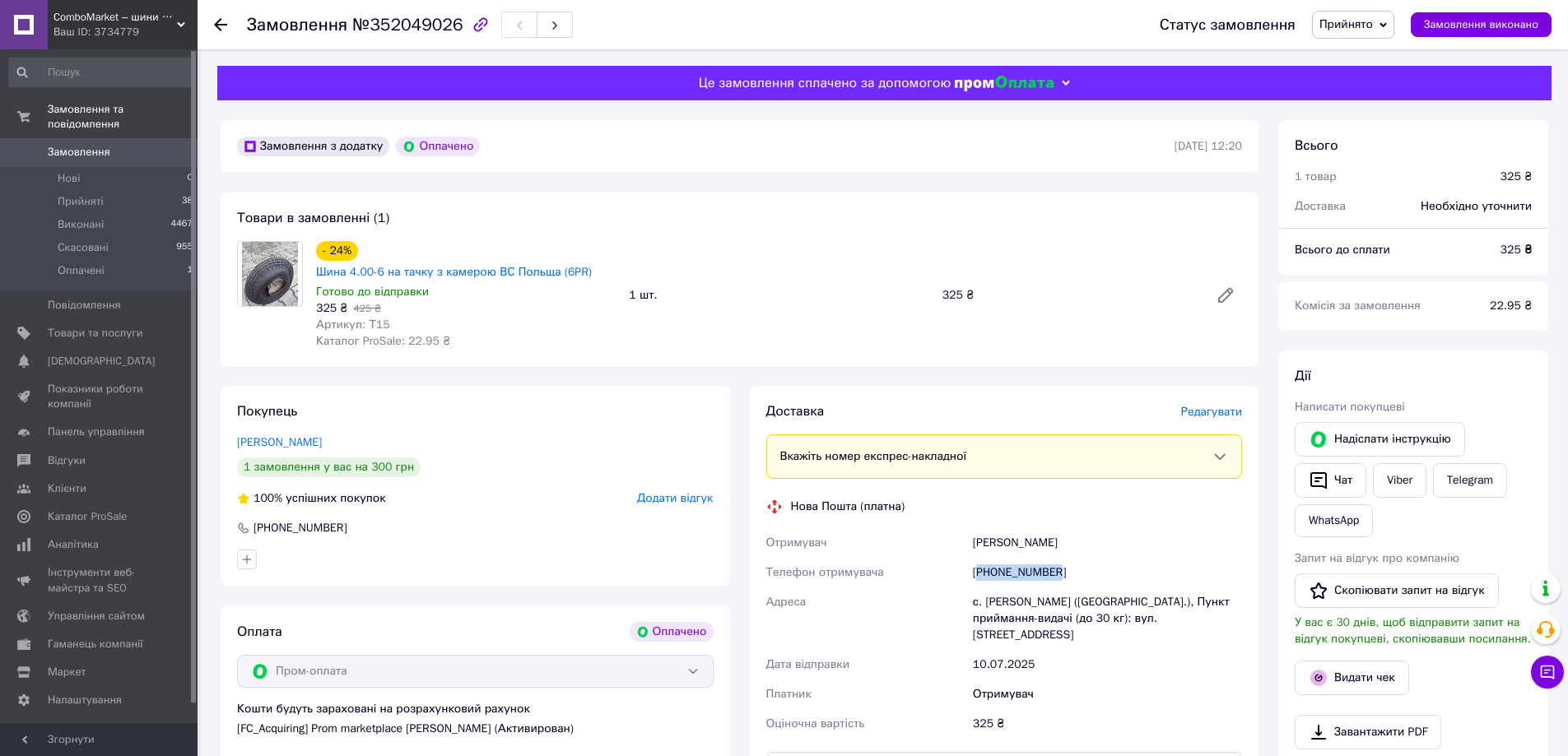 click on "[PHONE_NUMBER]" at bounding box center [1107, 573] 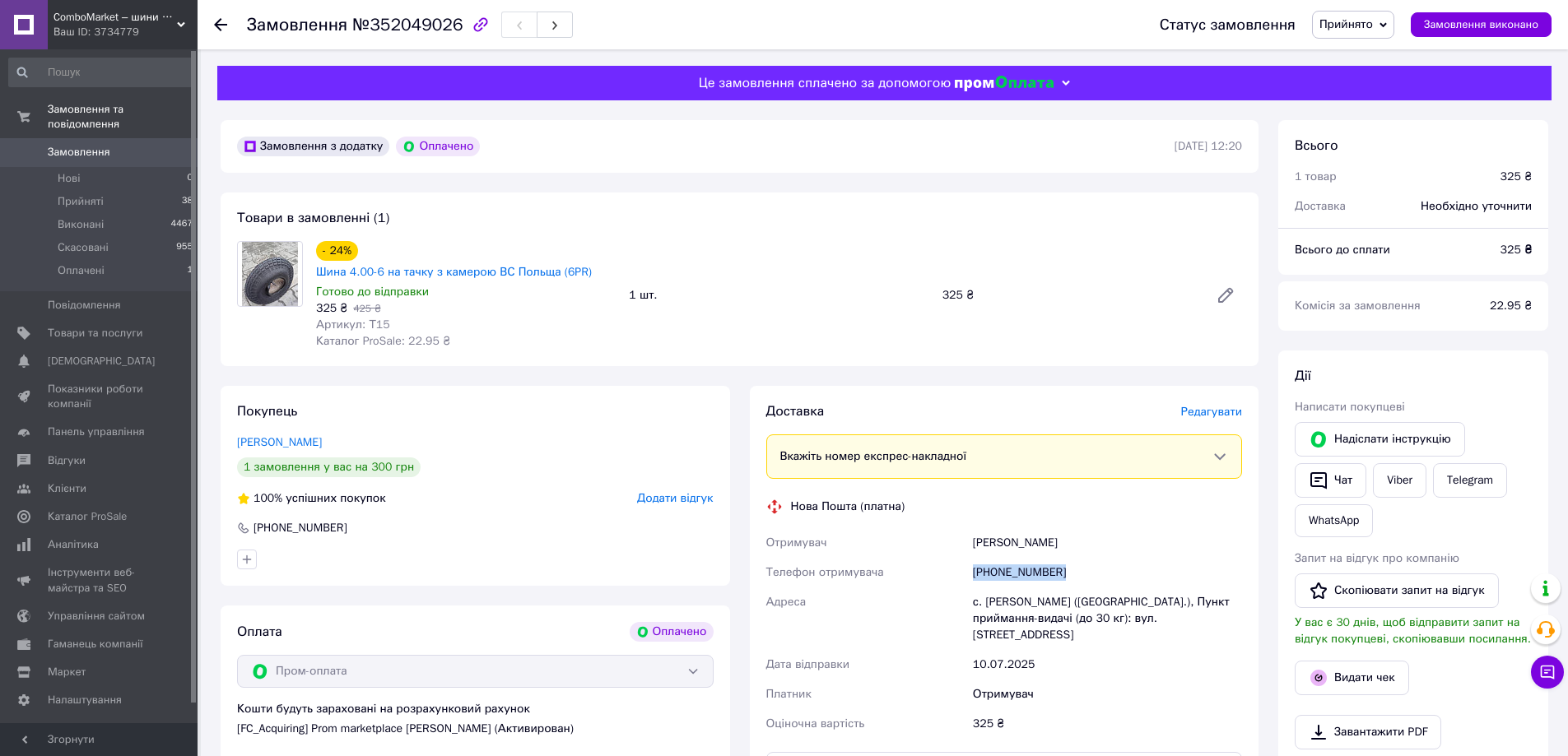 copy on "[PHONE_NUMBER]" 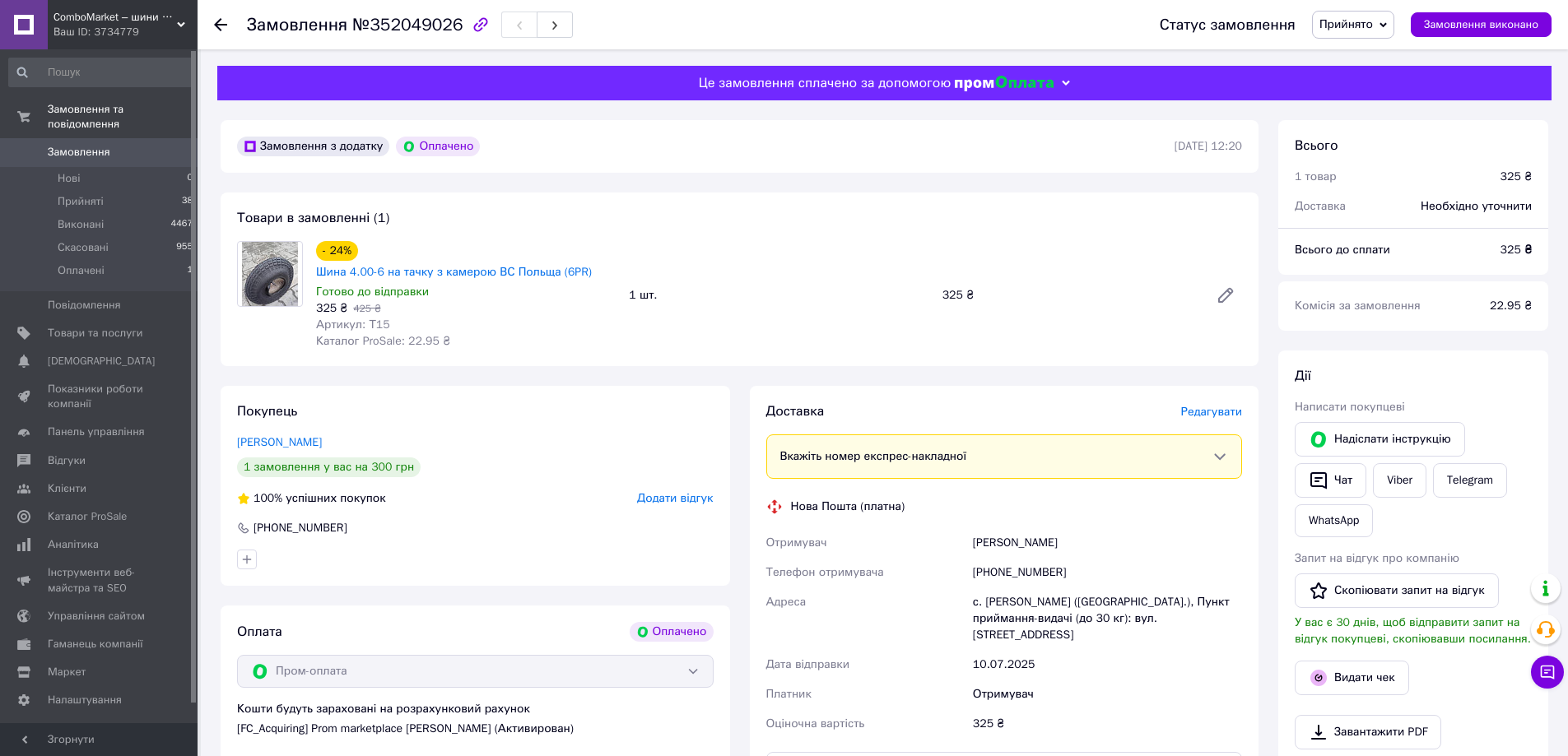 click on "с. [PERSON_NAME] ([GEOGRAPHIC_DATA].), Пункт приймання-видачі (до 30 кг): вул. [STREET_ADDRESS]" at bounding box center (1107, 619) 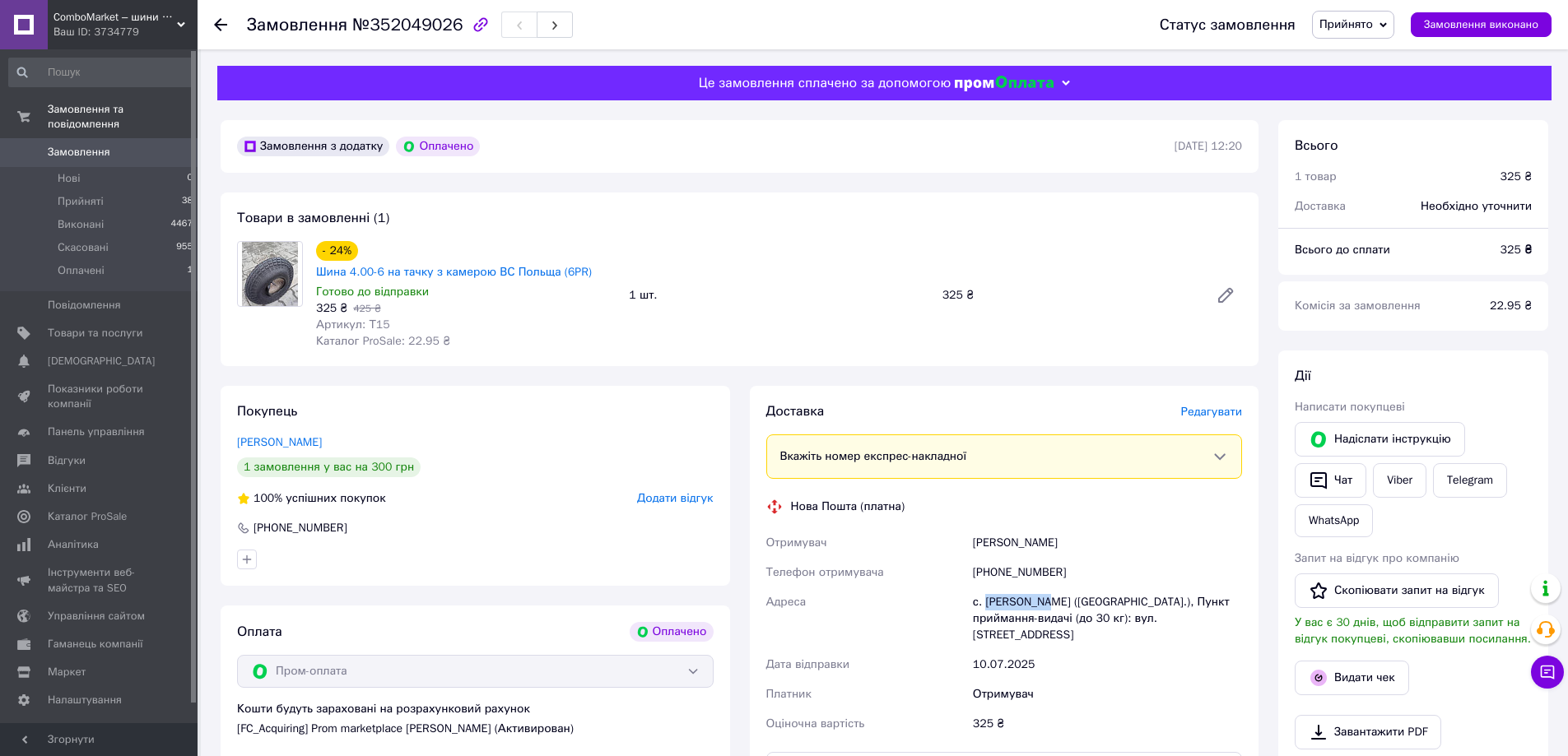 click on "с. [PERSON_NAME] ([GEOGRAPHIC_DATA].), Пункт приймання-видачі (до 30 кг): вул. [STREET_ADDRESS]" at bounding box center [1107, 619] 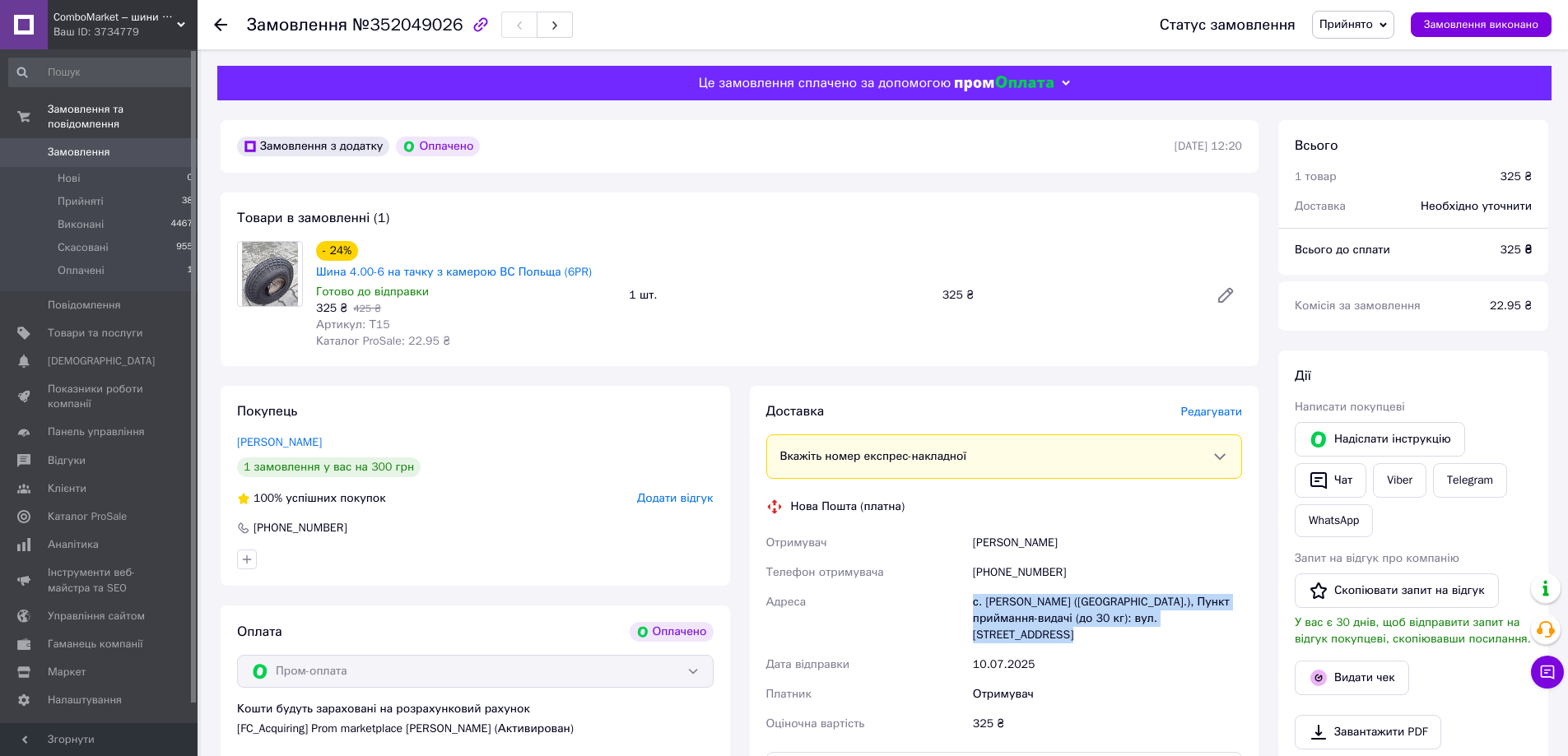 click on "с. [PERSON_NAME] ([GEOGRAPHIC_DATA].), Пункт приймання-видачі (до 30 кг): вул. [STREET_ADDRESS]" at bounding box center (1107, 619) 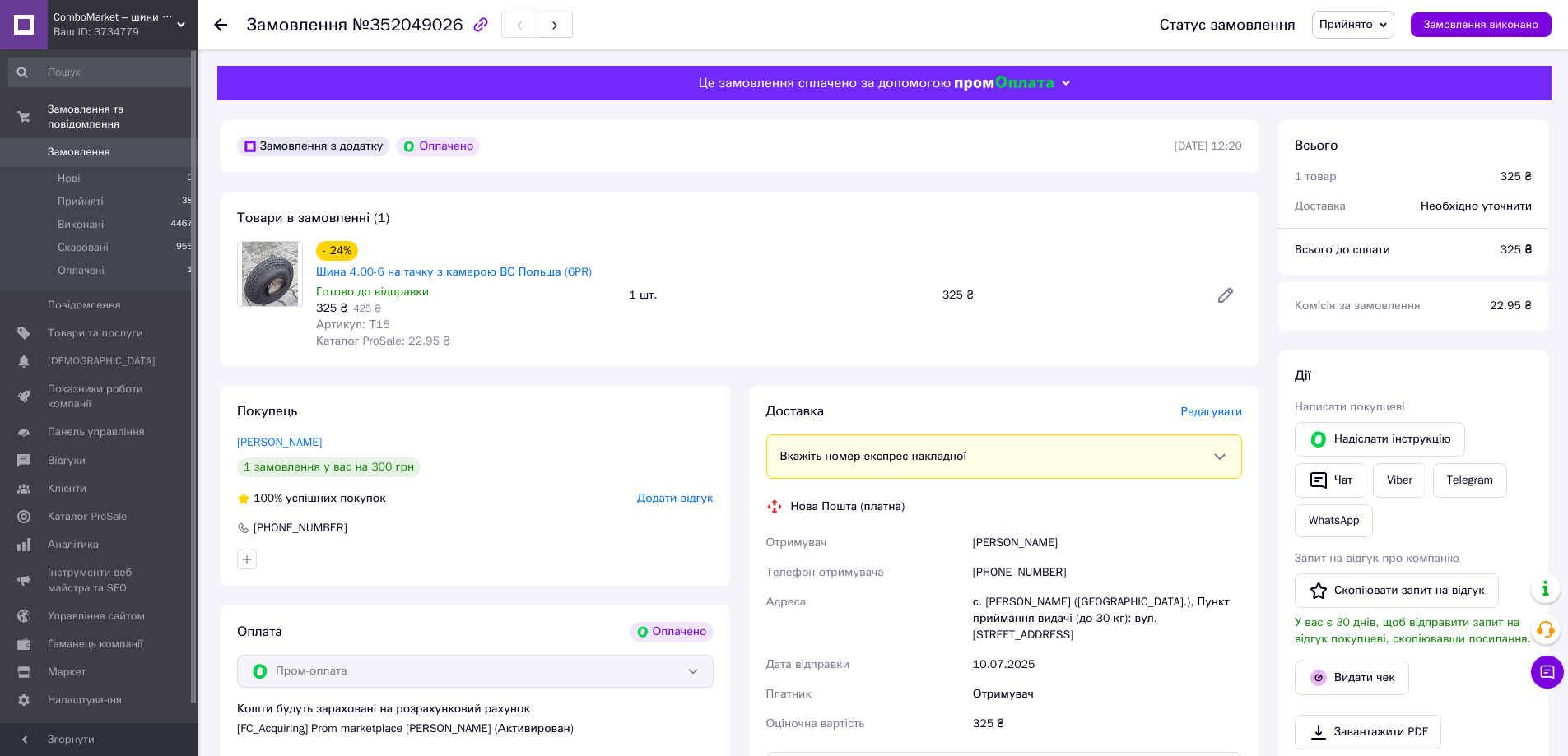 click on "с. [PERSON_NAME] ([GEOGRAPHIC_DATA].), Пункт приймання-видачі (до 30 кг): вул. [STREET_ADDRESS]" at bounding box center (1107, 619) 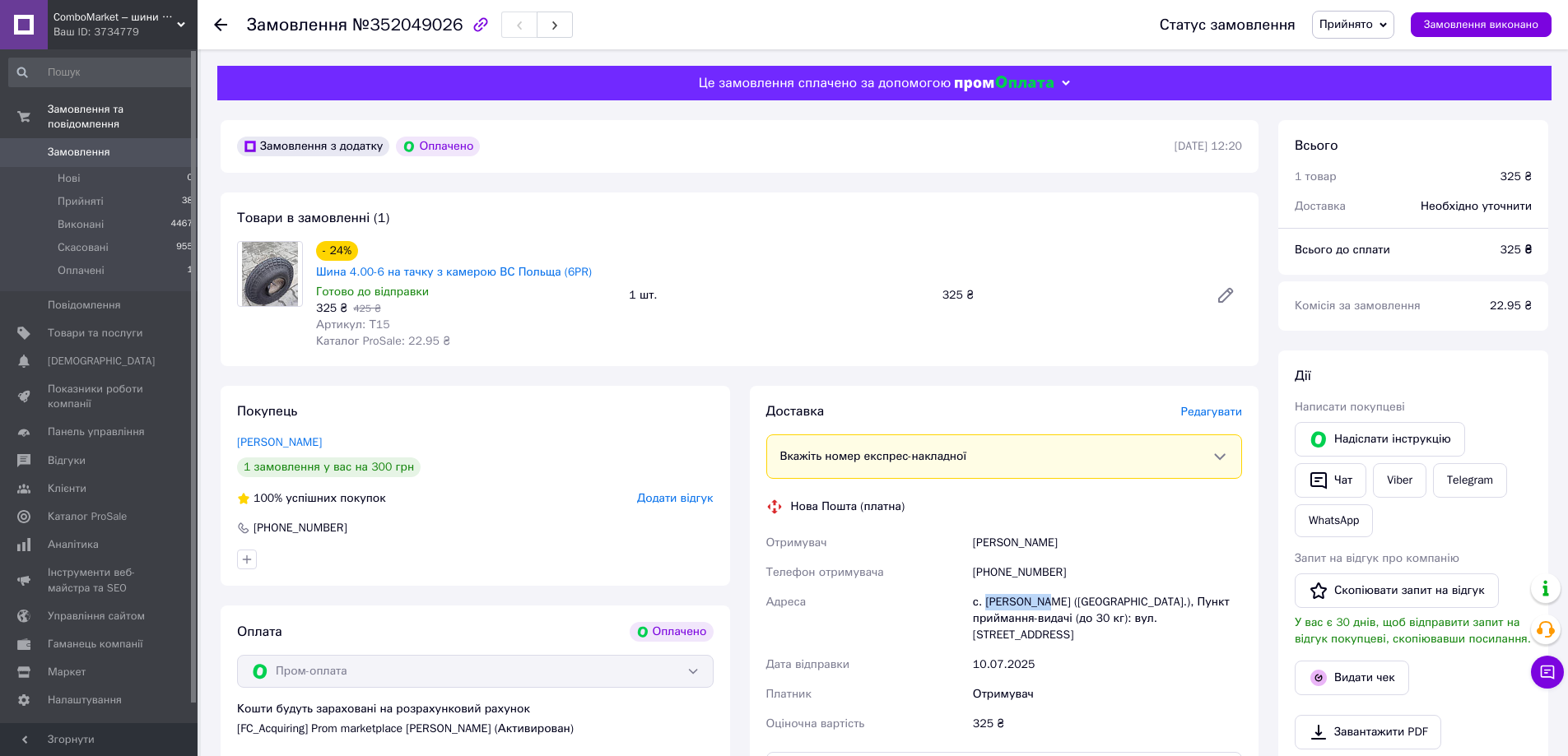 click on "с. [PERSON_NAME] ([GEOGRAPHIC_DATA].), Пункт приймання-видачі (до 30 кг): вул. [STREET_ADDRESS]" at bounding box center (1107, 619) 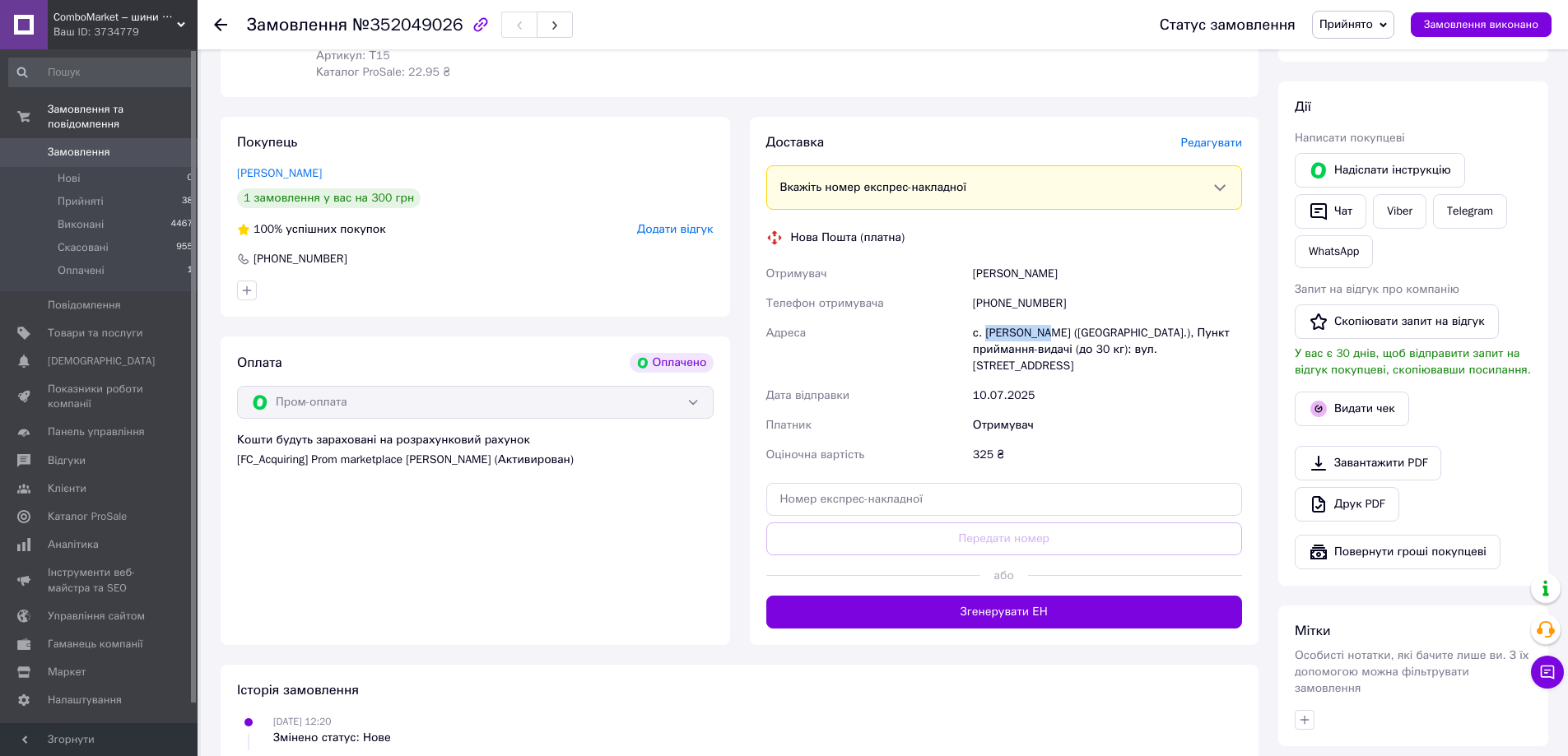 scroll, scrollTop: 274, scrollLeft: 0, axis: vertical 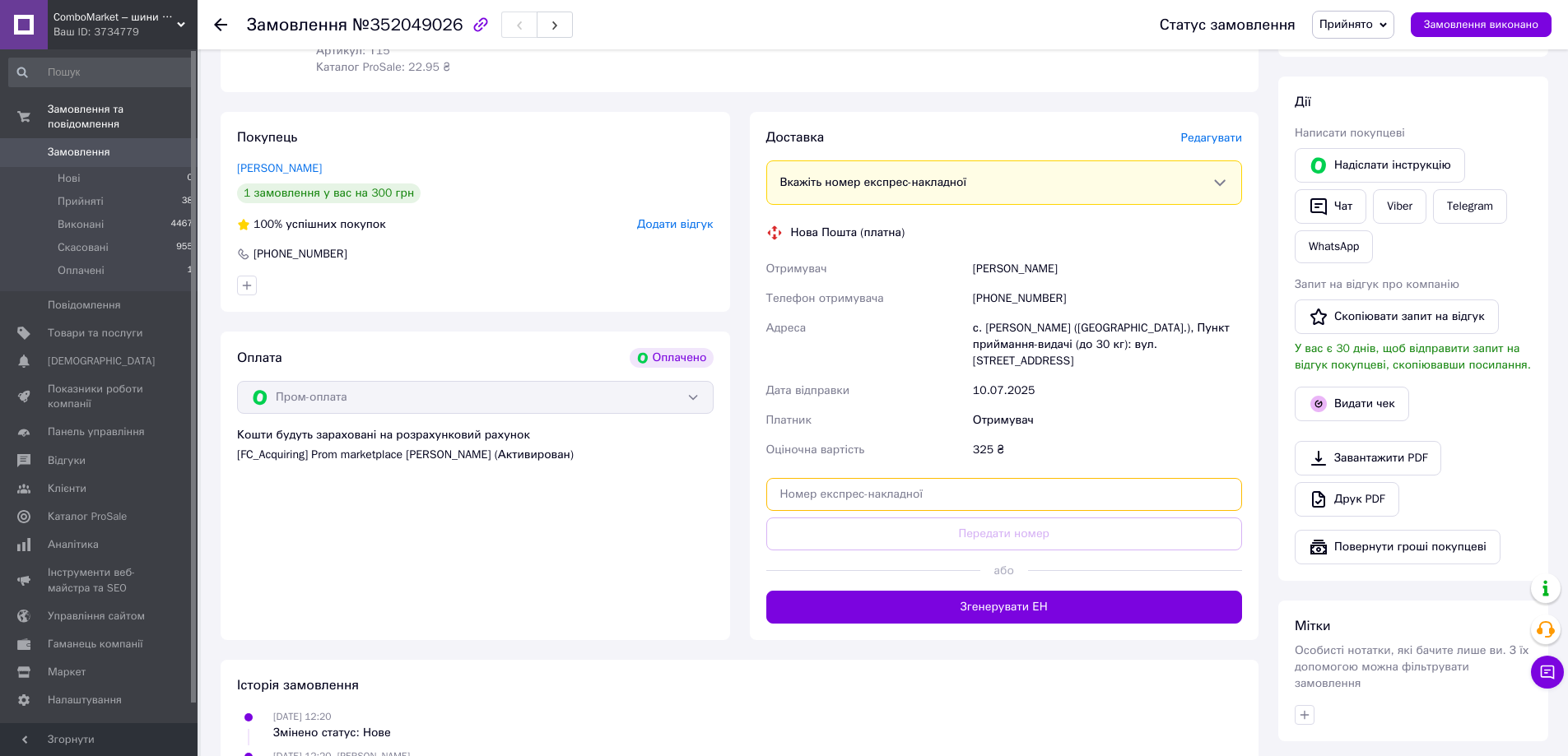 click at bounding box center [1004, 494] 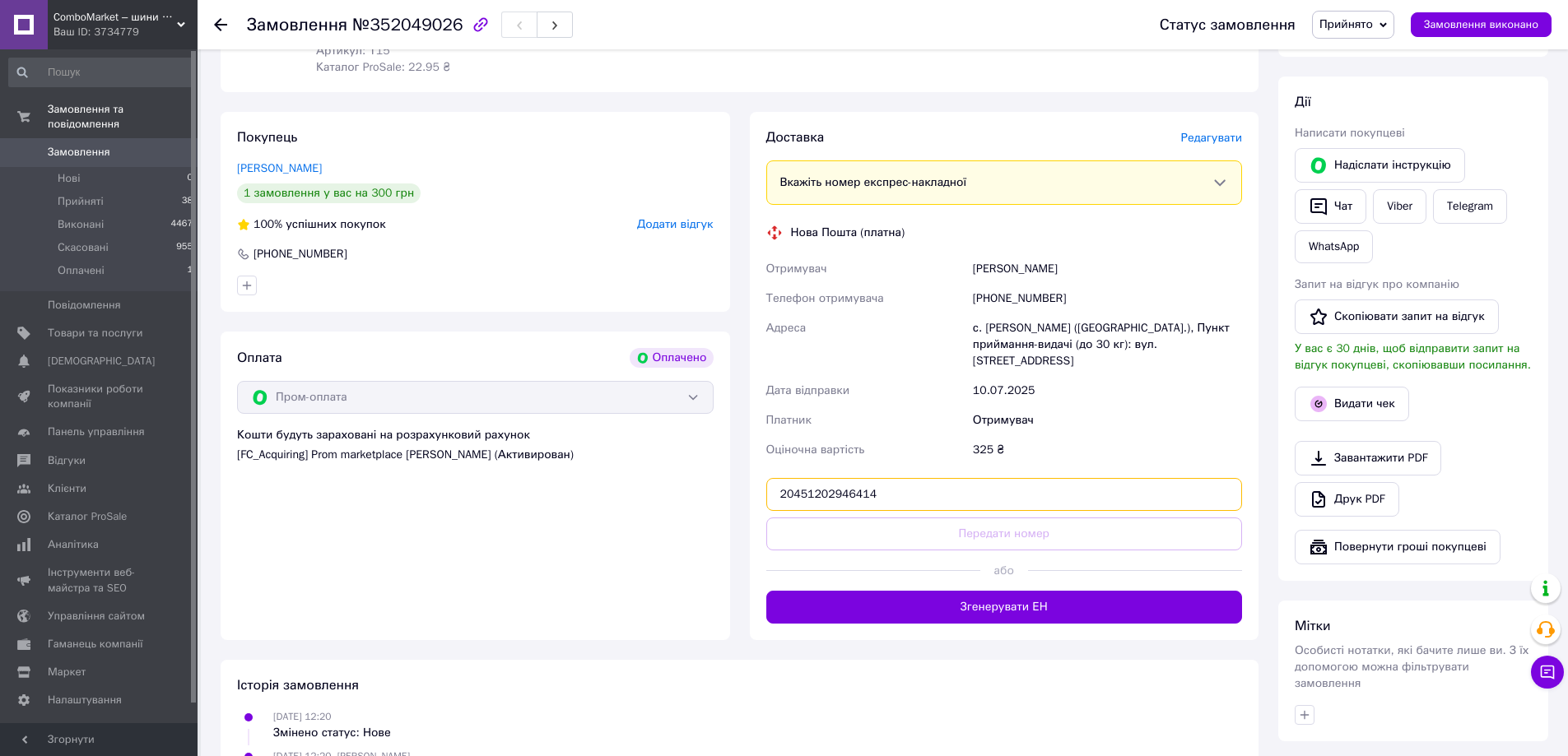 type on "20451202946414" 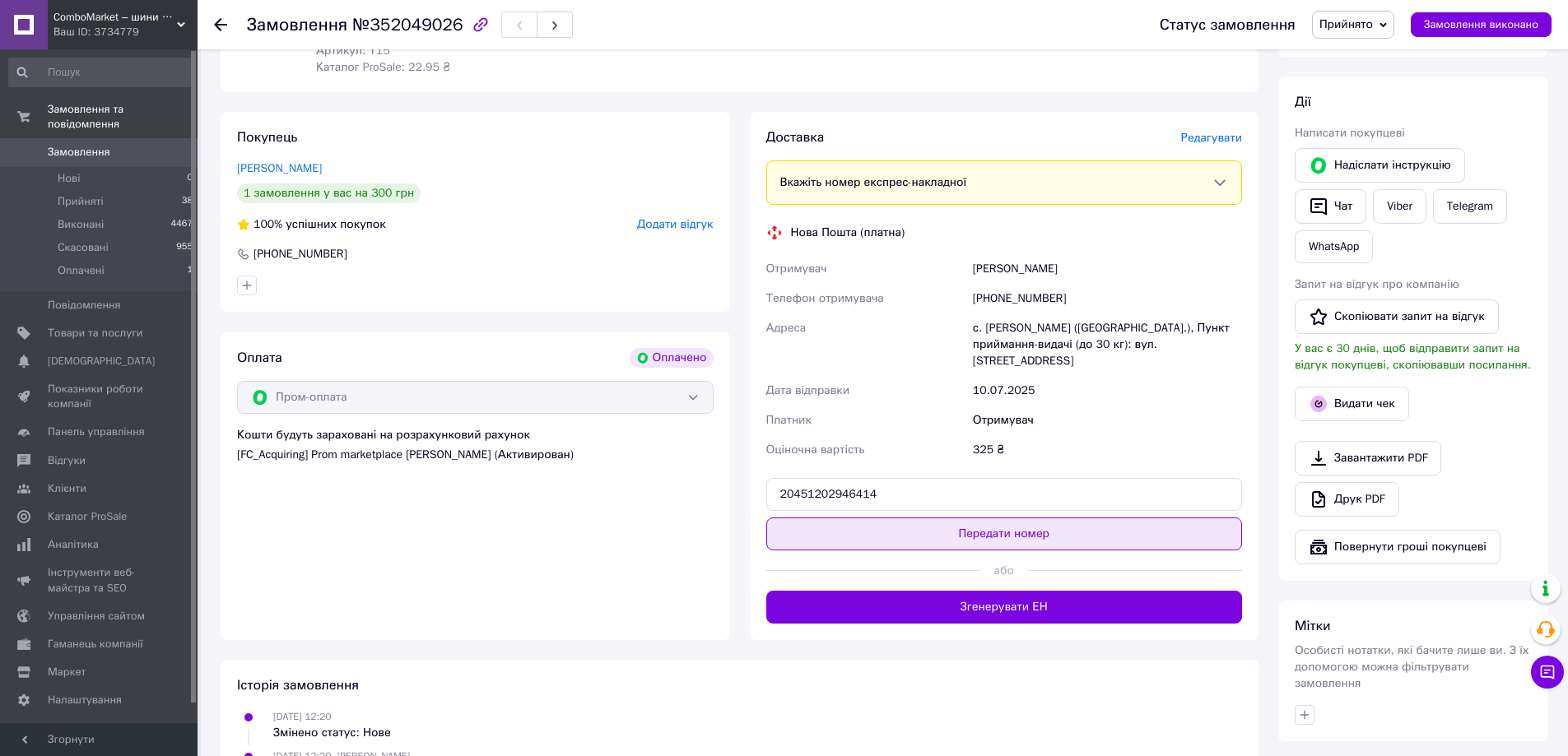 click on "Передати номер" at bounding box center (1004, 534) 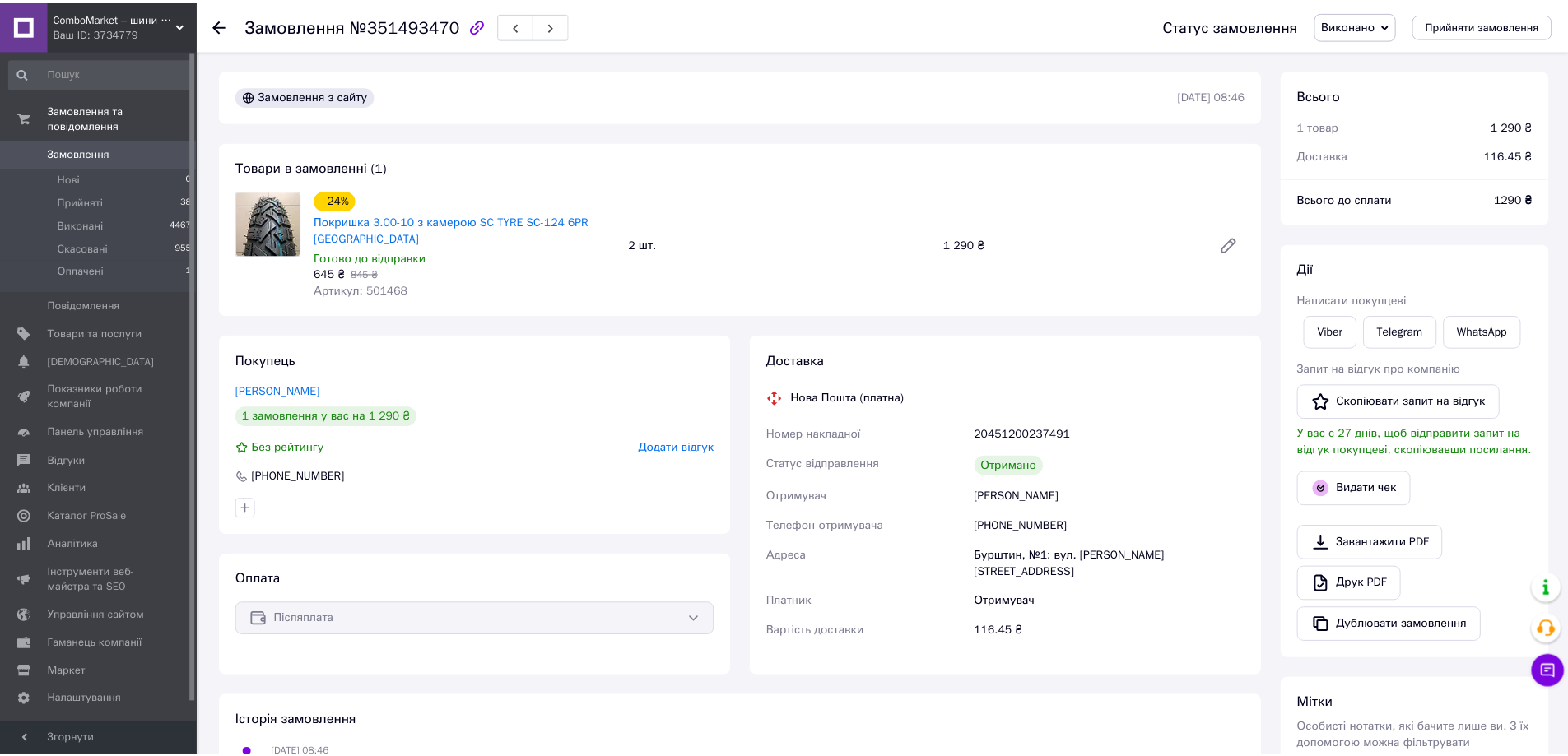 scroll, scrollTop: 0, scrollLeft: 0, axis: both 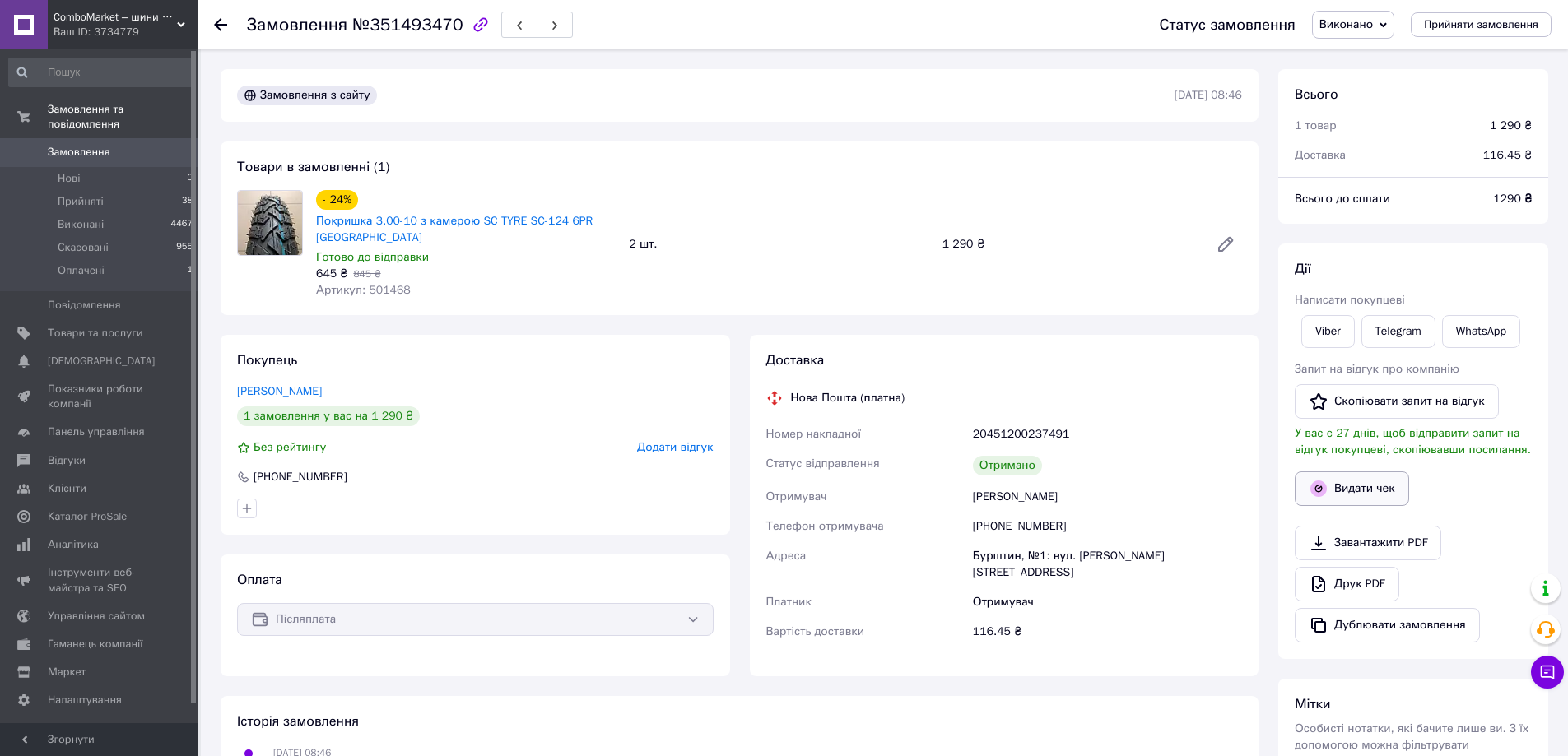 click on "Видати чек" at bounding box center [1352, 489] 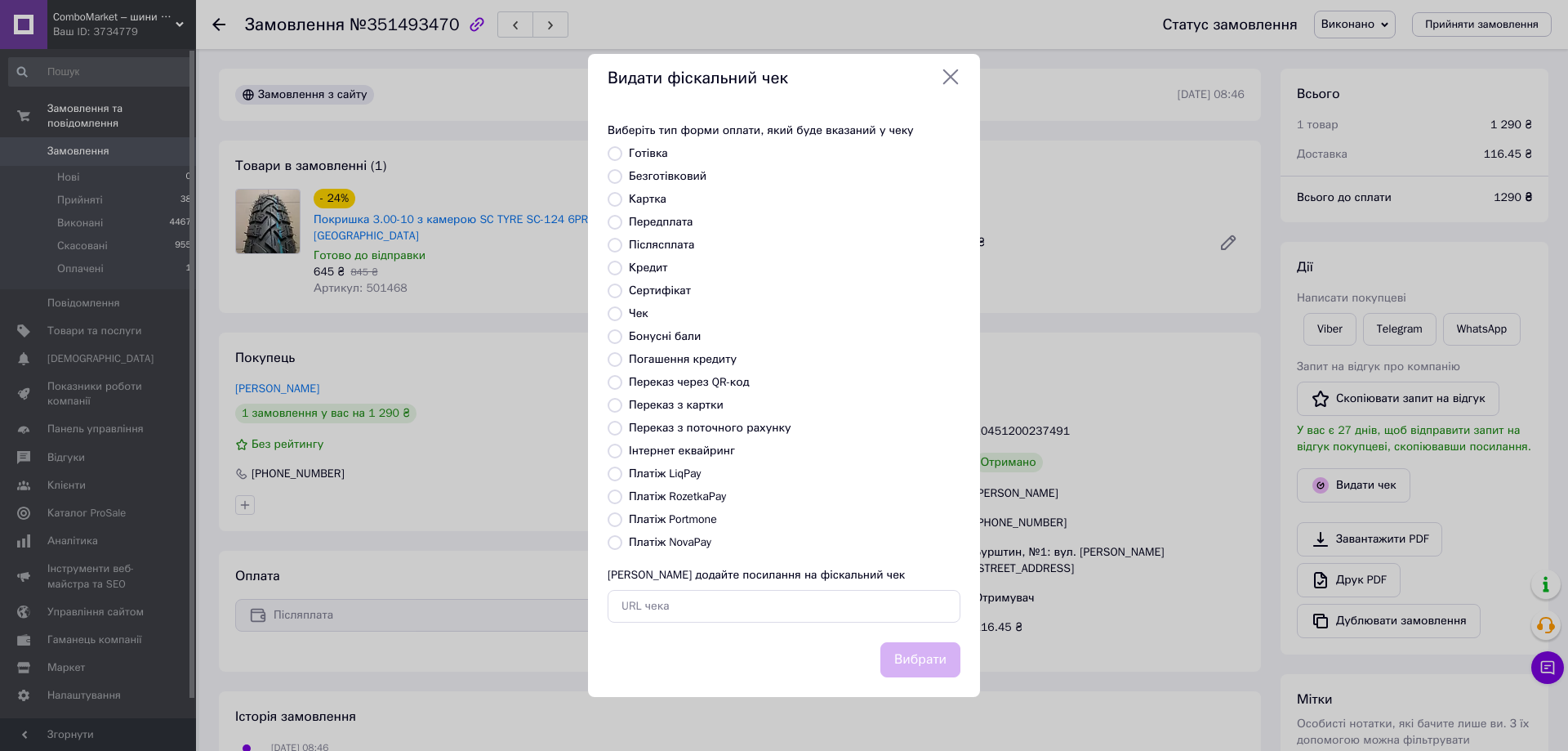 click on "Платіж NovaPay" at bounding box center (670, 542) 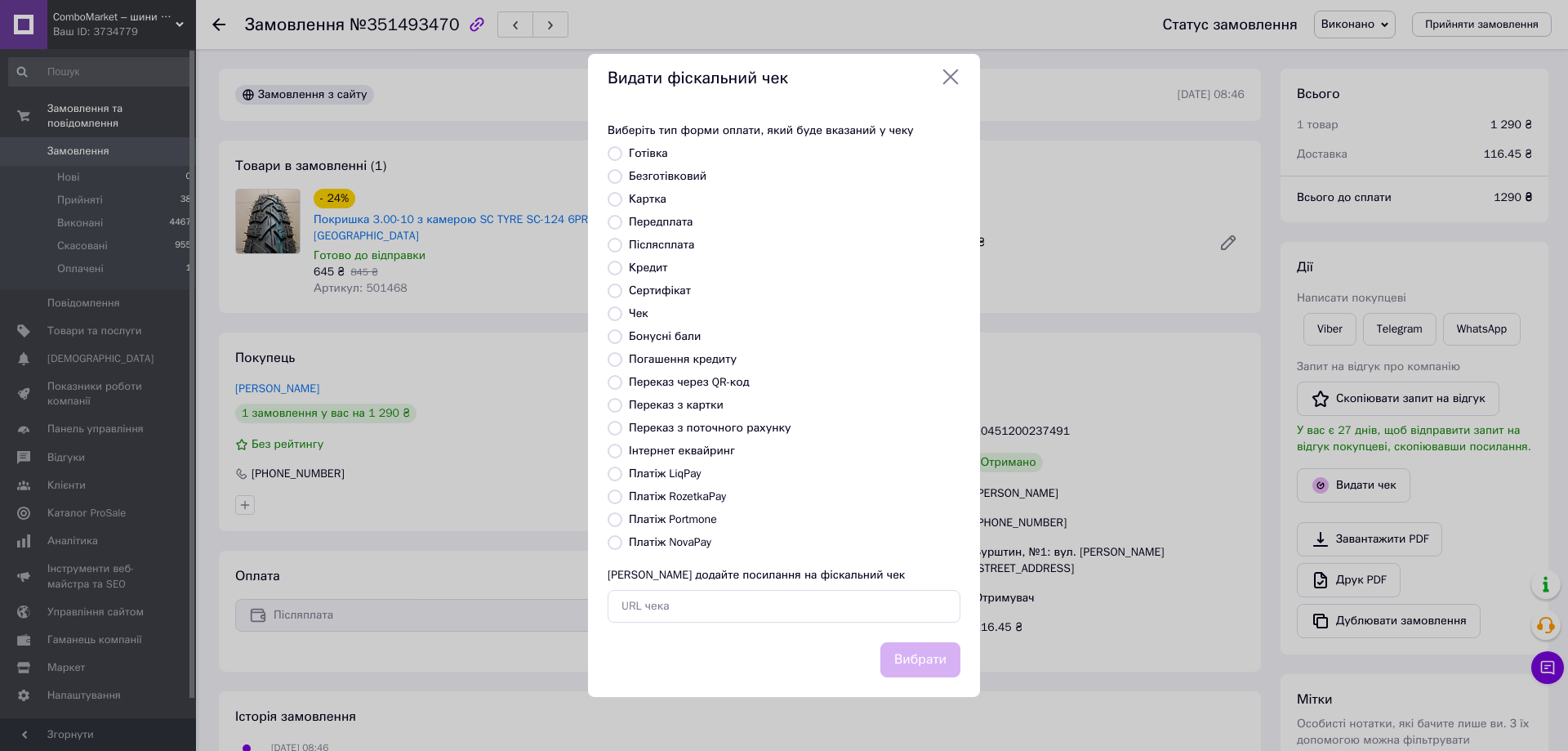 radio on "true" 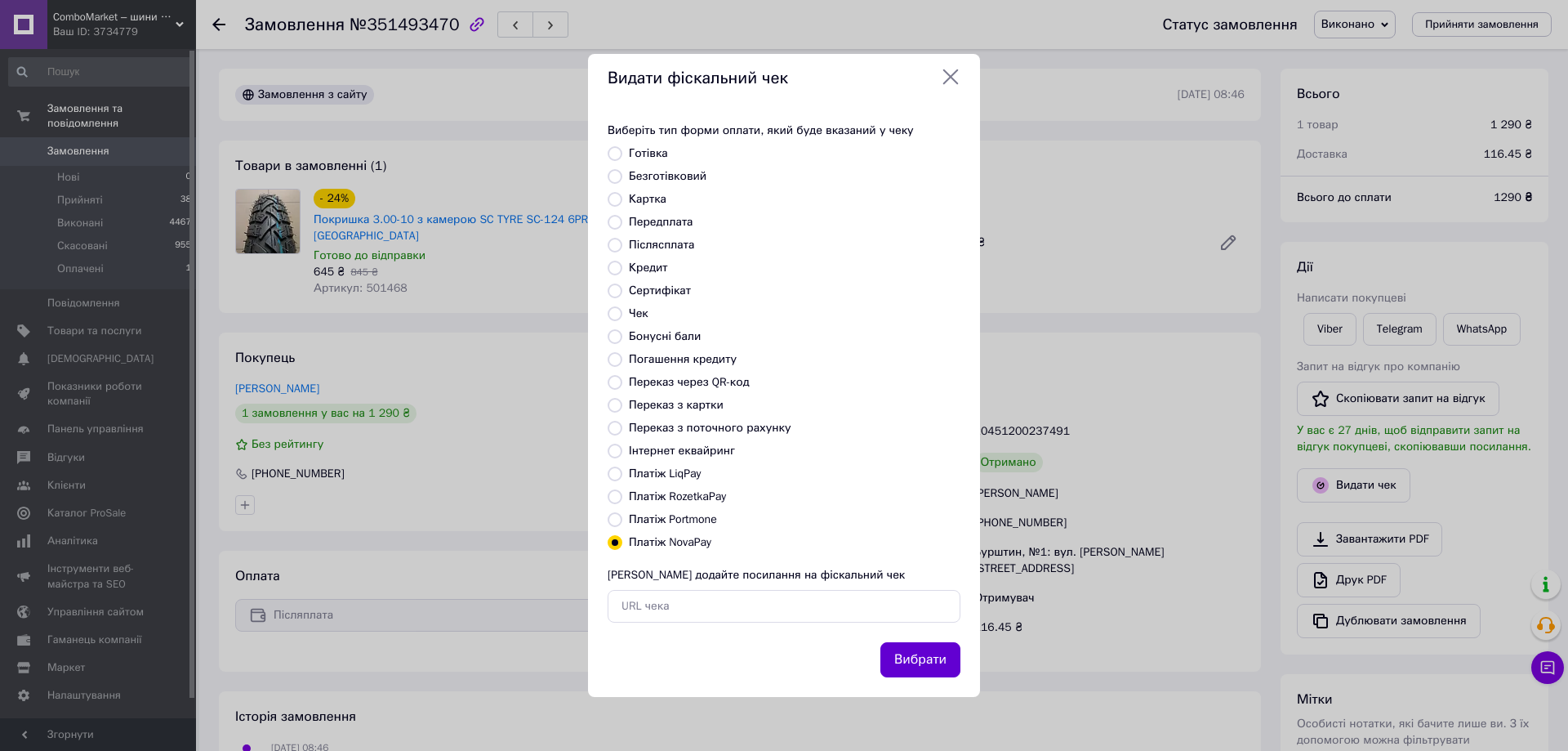 click on "Вибрати" at bounding box center [920, 659] 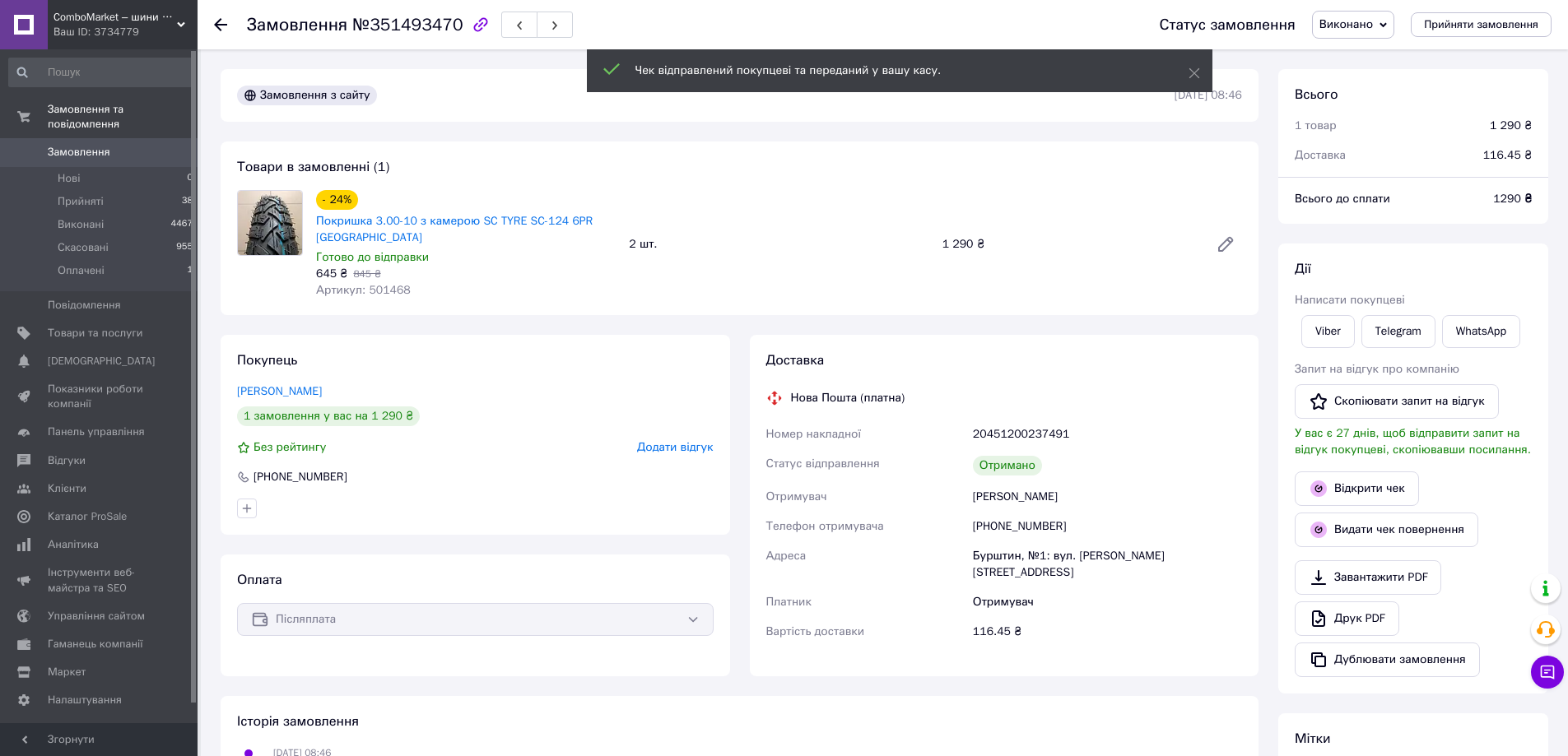 click on "Замовлення" at bounding box center [79, 152] 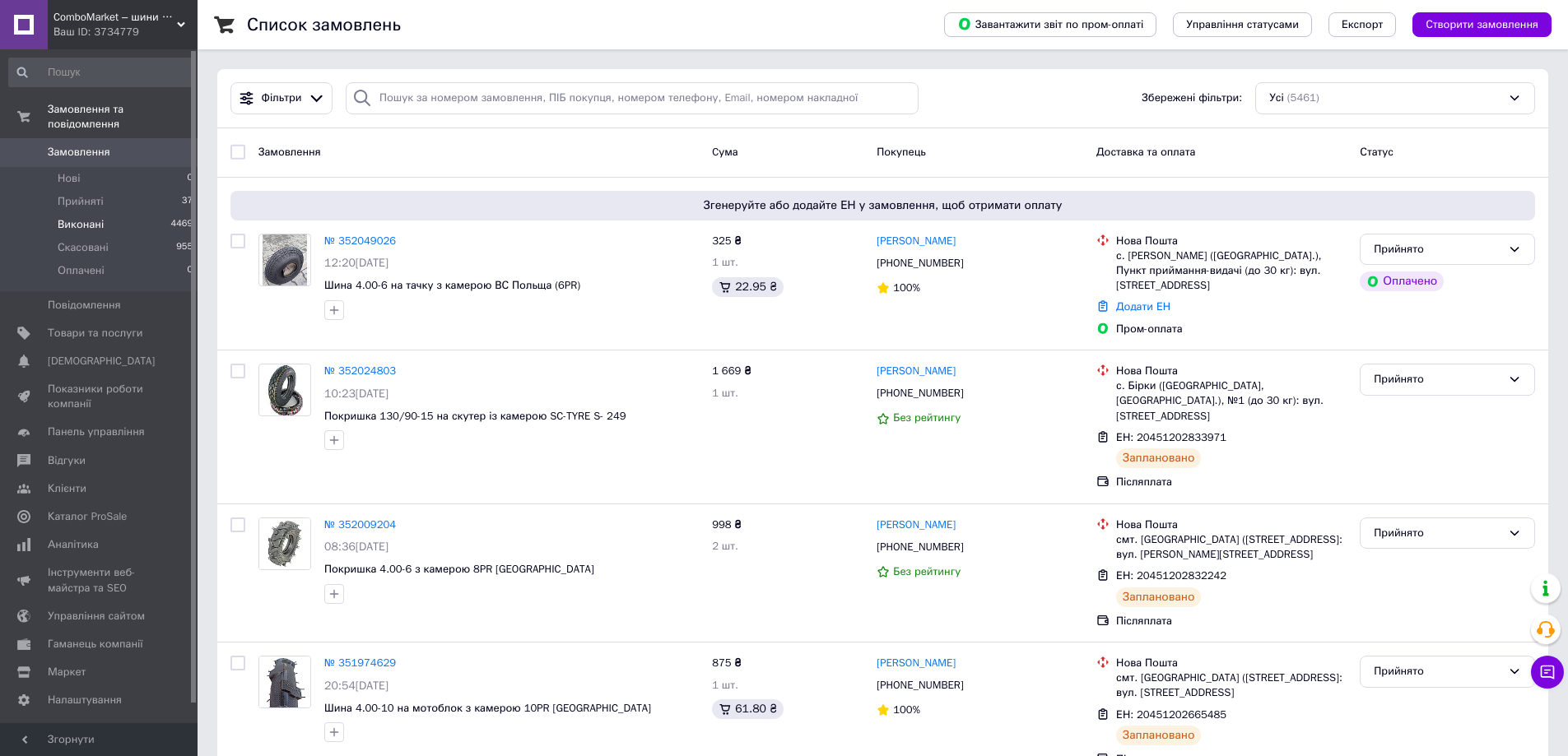 click on "Виконані" at bounding box center [81, 225] 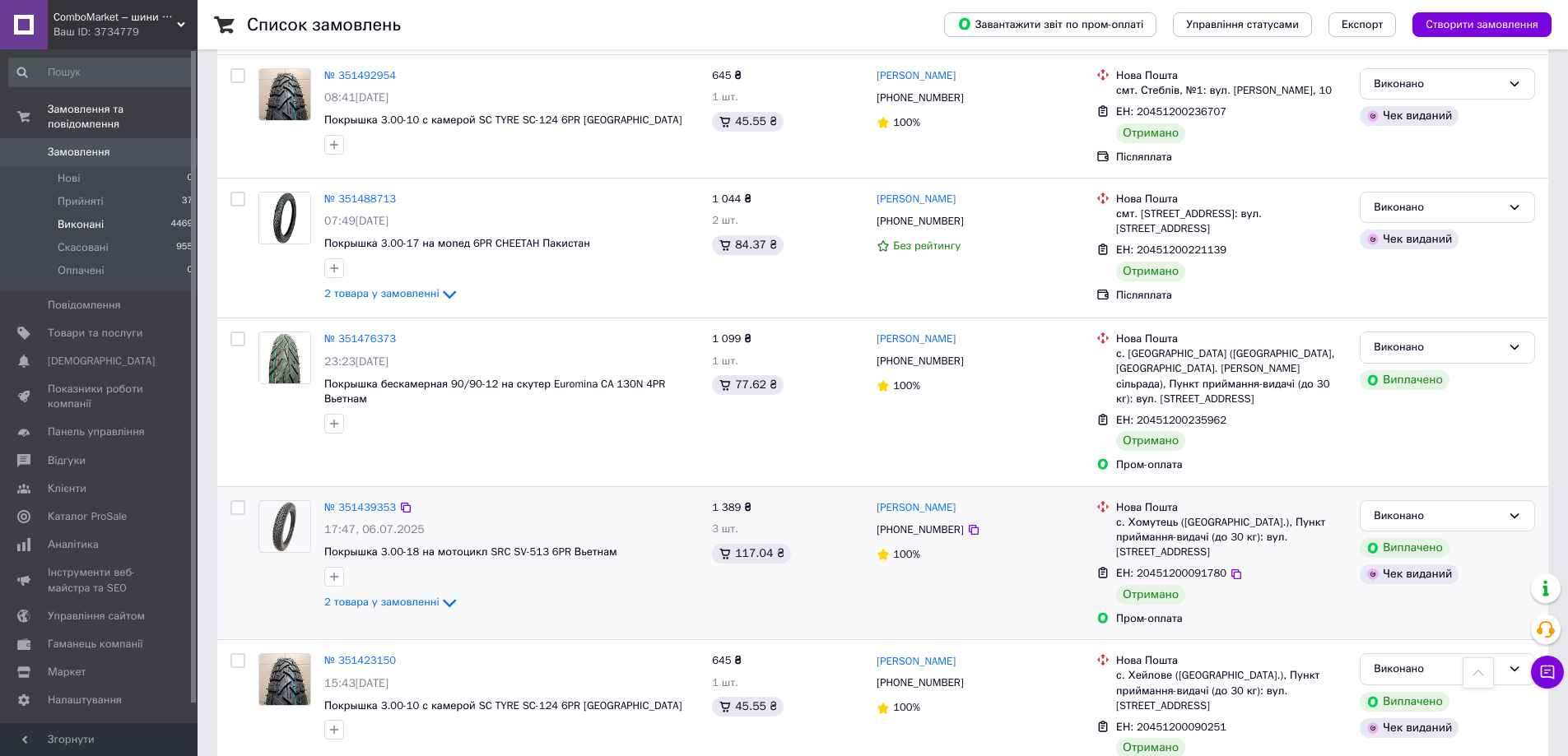 scroll, scrollTop: 1207, scrollLeft: 0, axis: vertical 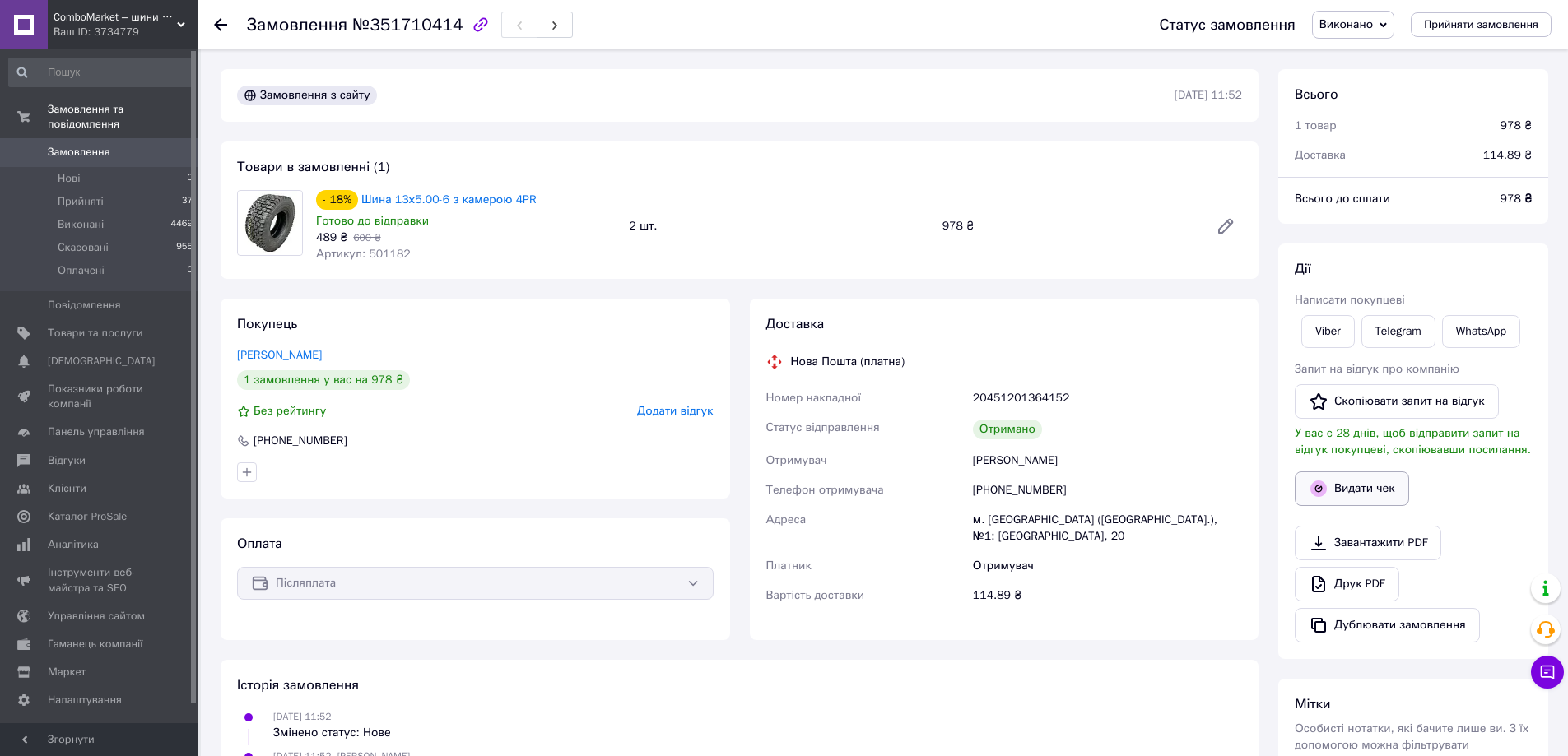 click on "Видати чек" at bounding box center (1352, 489) 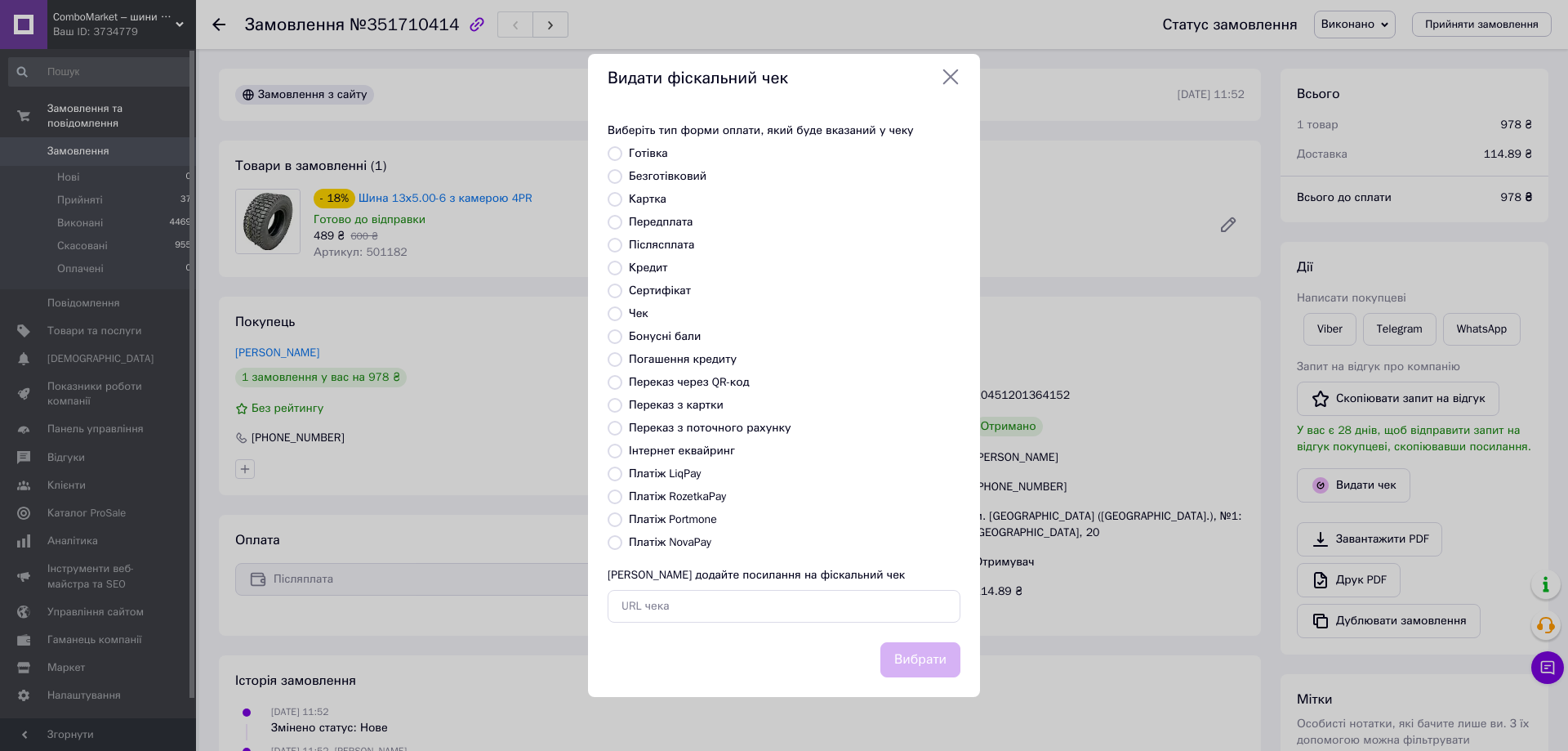 click on "Платіж NovaPay" at bounding box center [670, 542] 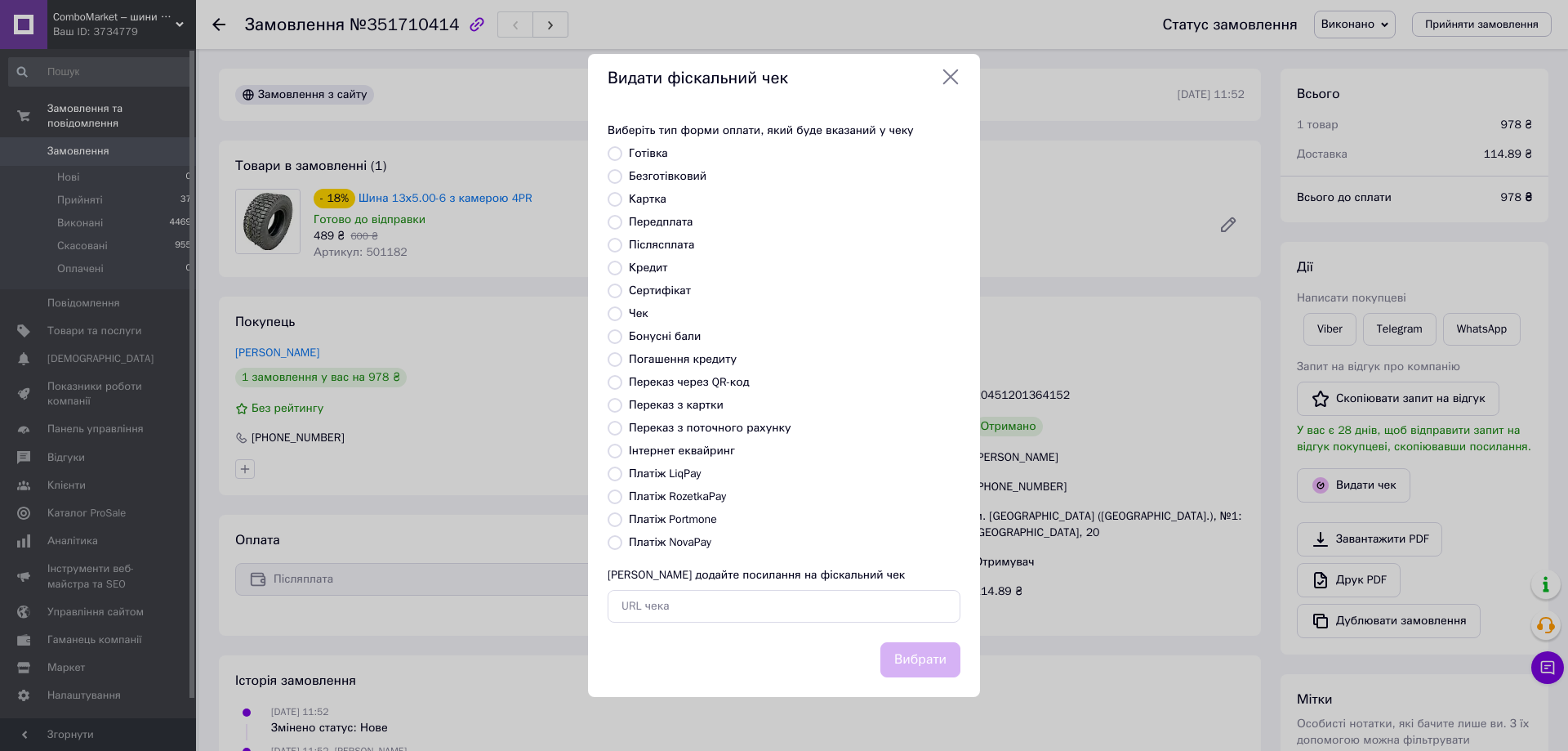 radio on "true" 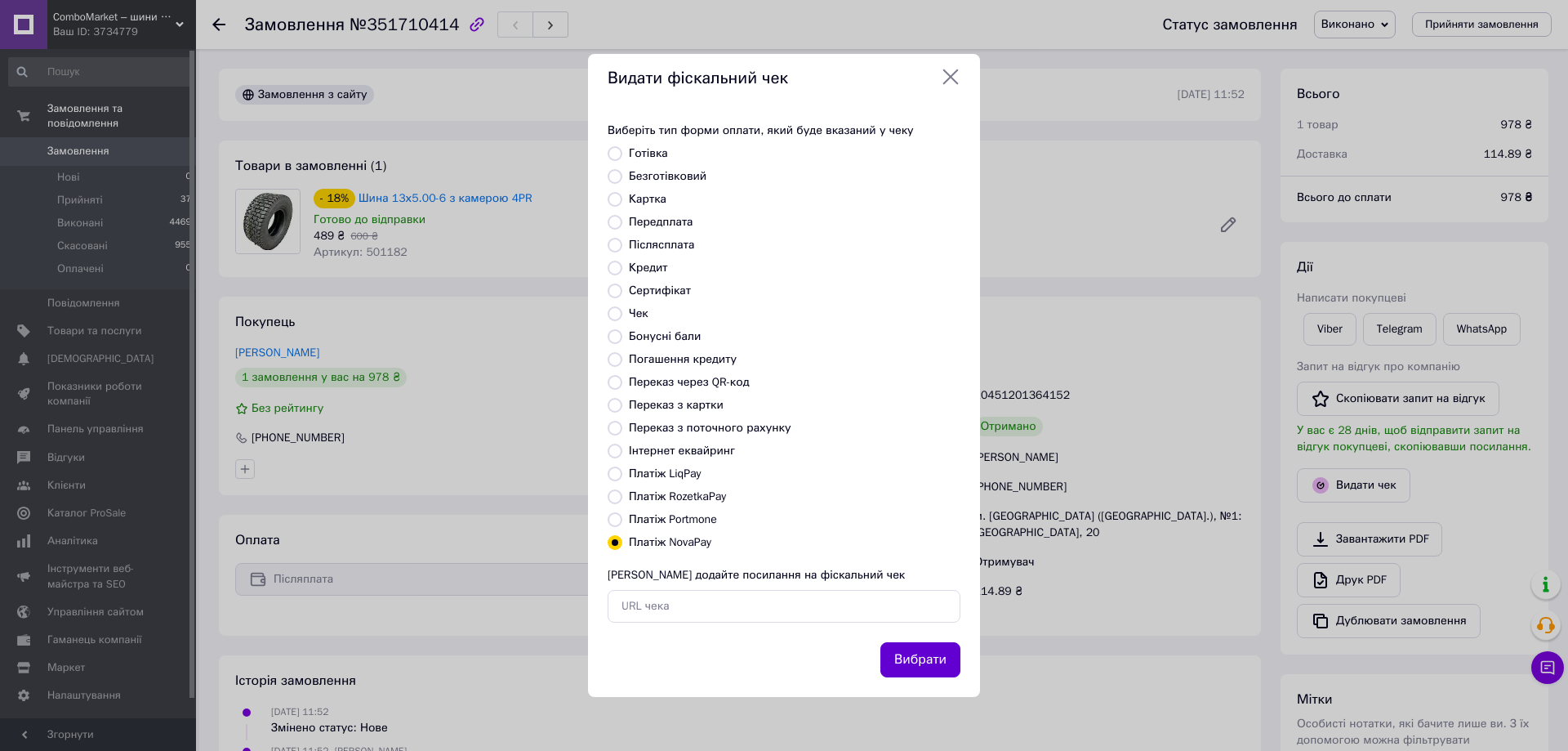 click on "Вибрати" at bounding box center [920, 659] 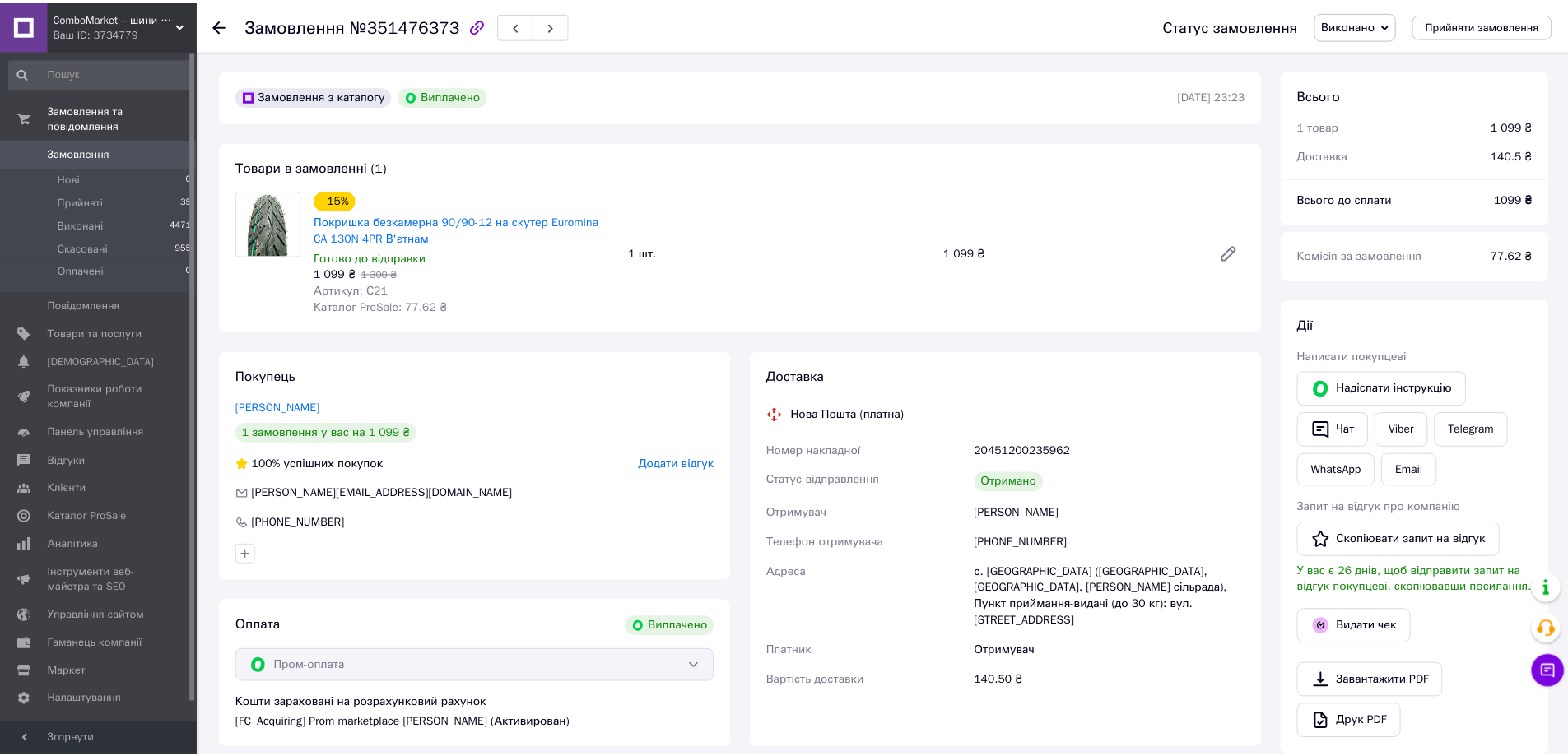 scroll, scrollTop: 0, scrollLeft: 0, axis: both 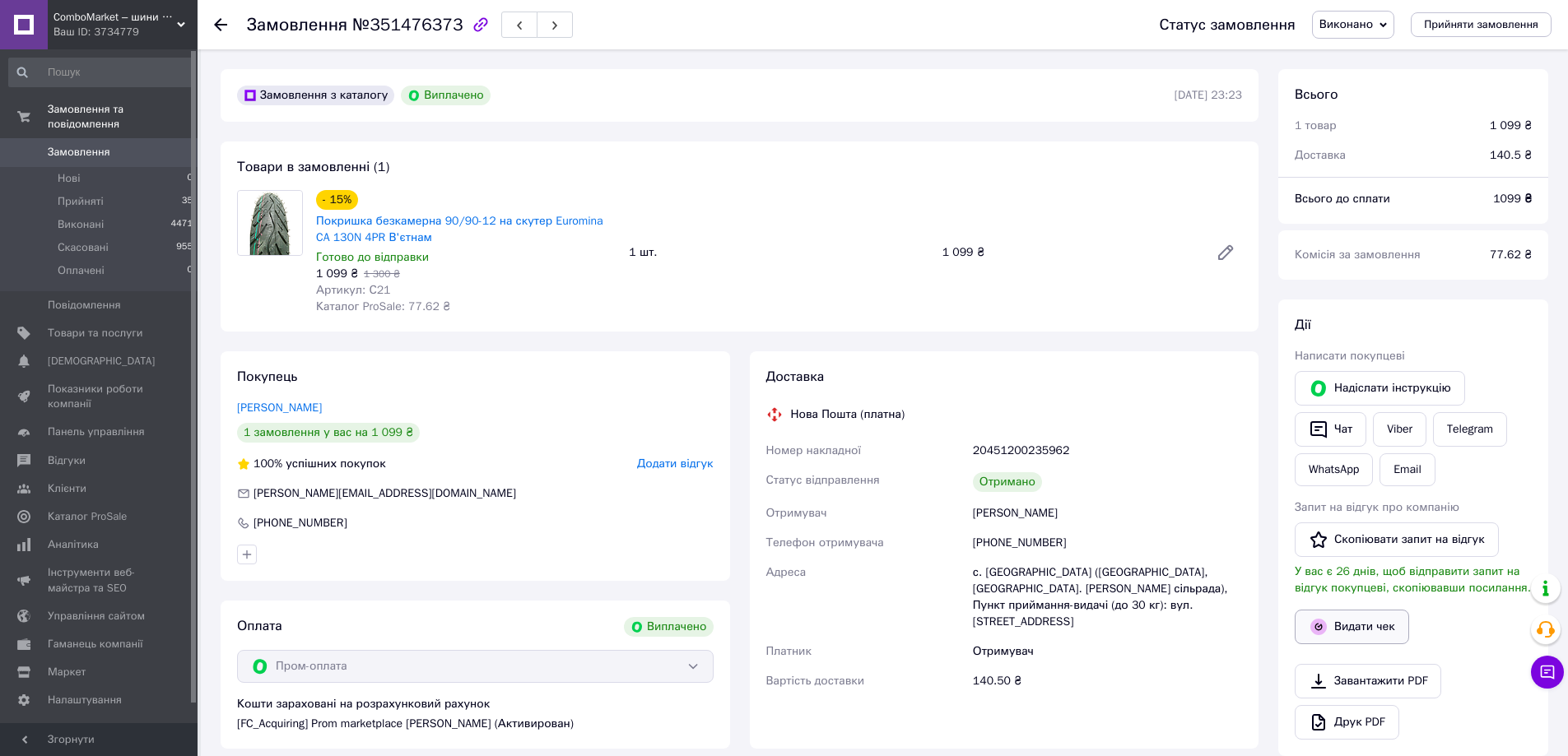click on "Видати чек" at bounding box center (1352, 627) 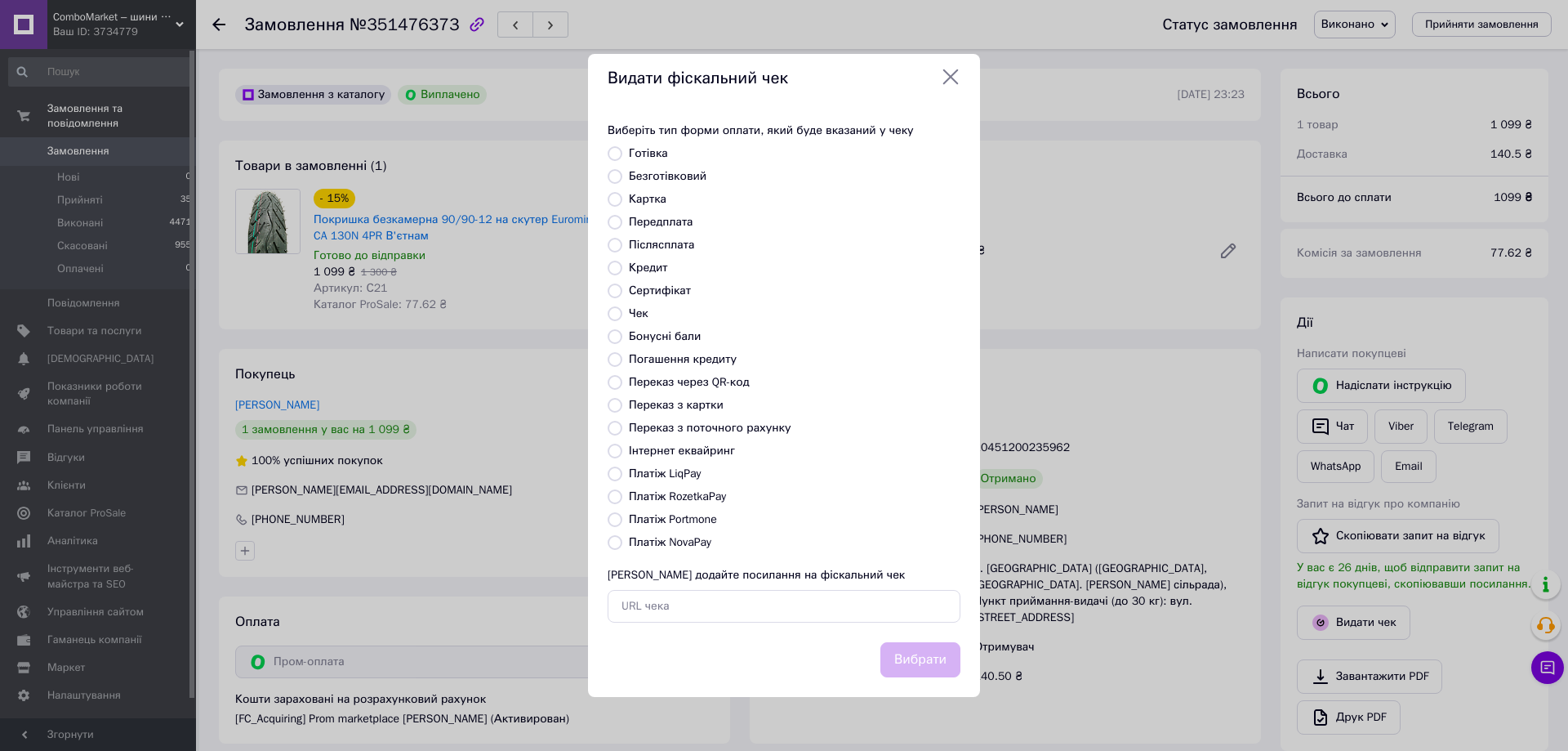 click on "Платіж RozetkaPay" at bounding box center [677, 496] 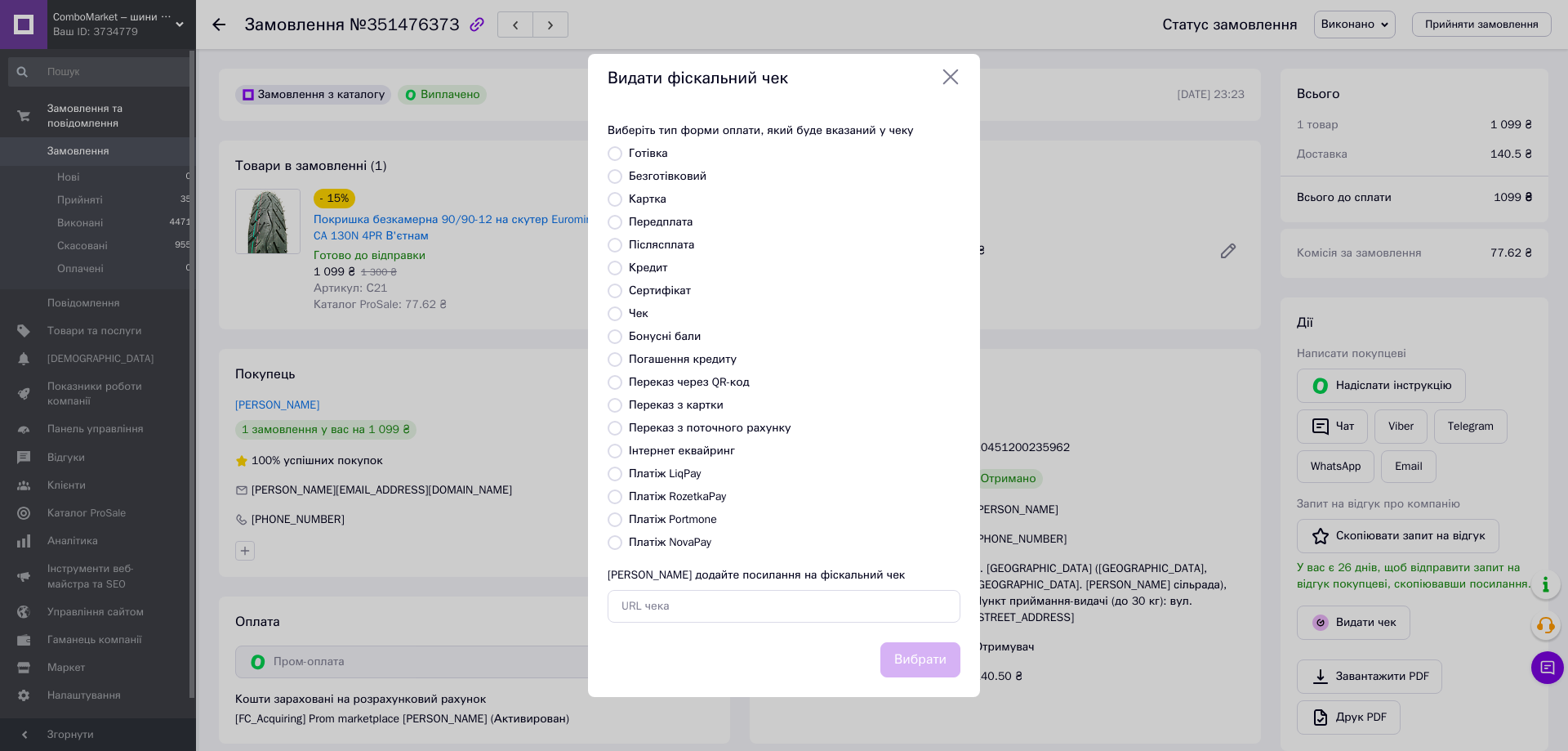 radio on "true" 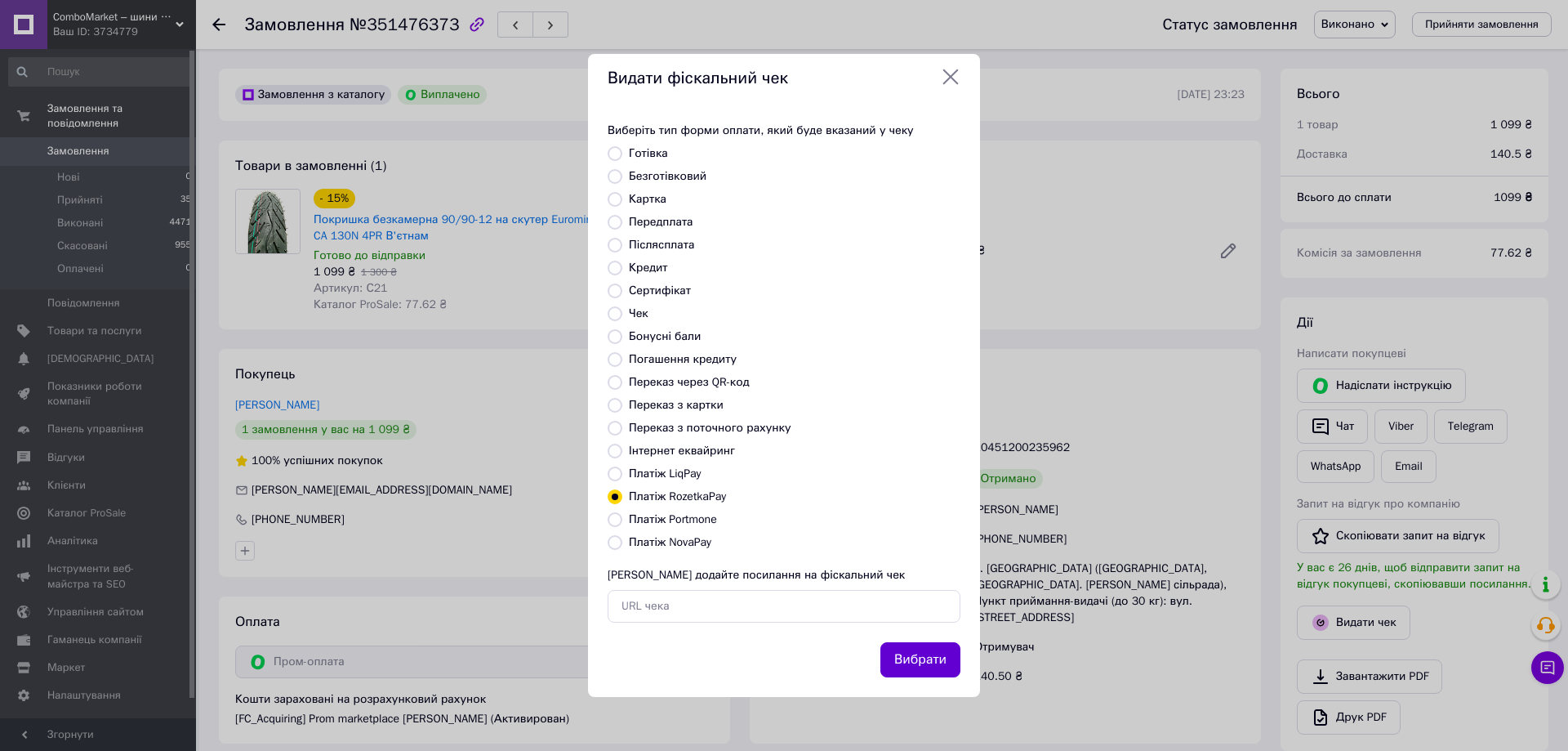 click on "Вибрати" at bounding box center (920, 659) 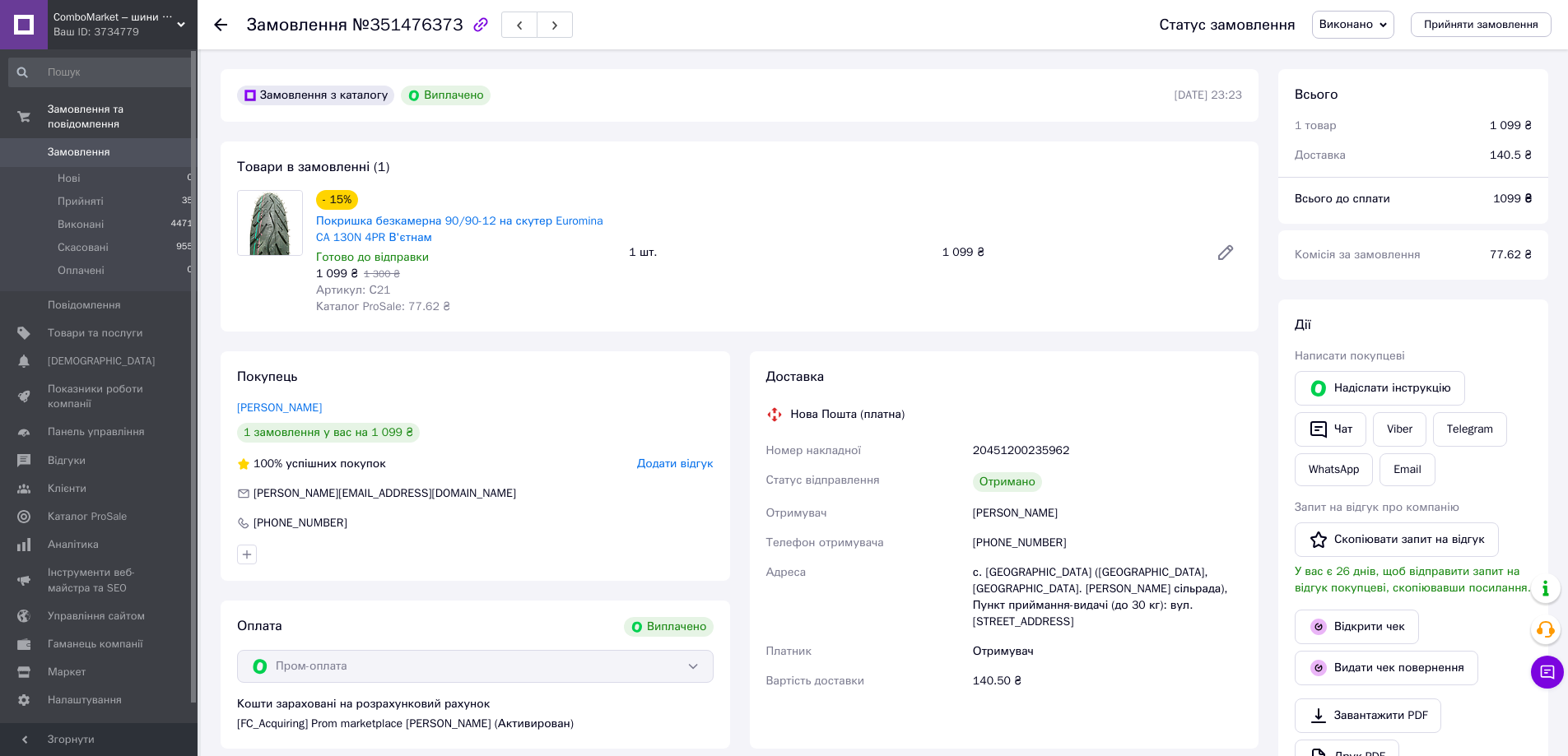 click at bounding box center [24, 25] 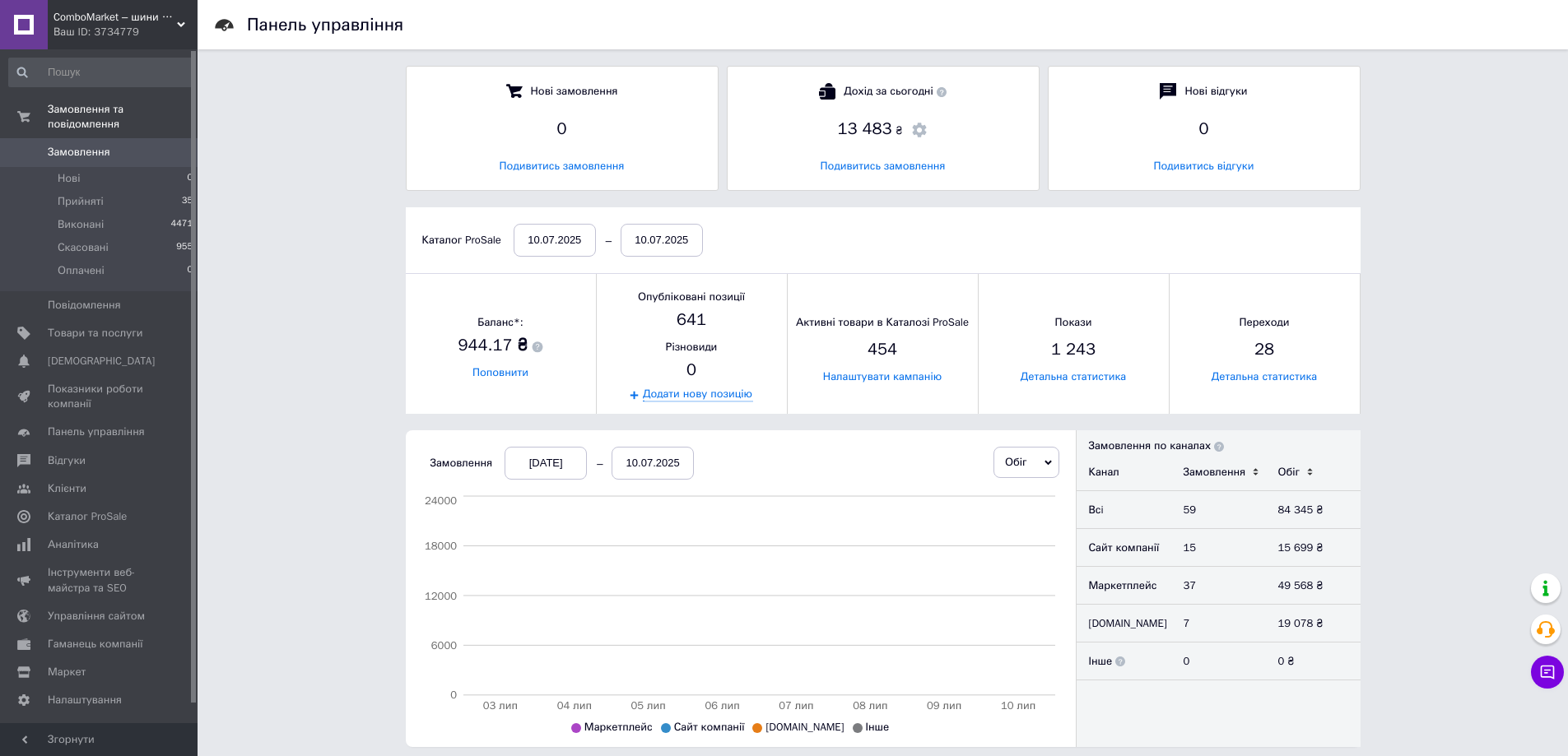 scroll, scrollTop: 8, scrollLeft: 8, axis: both 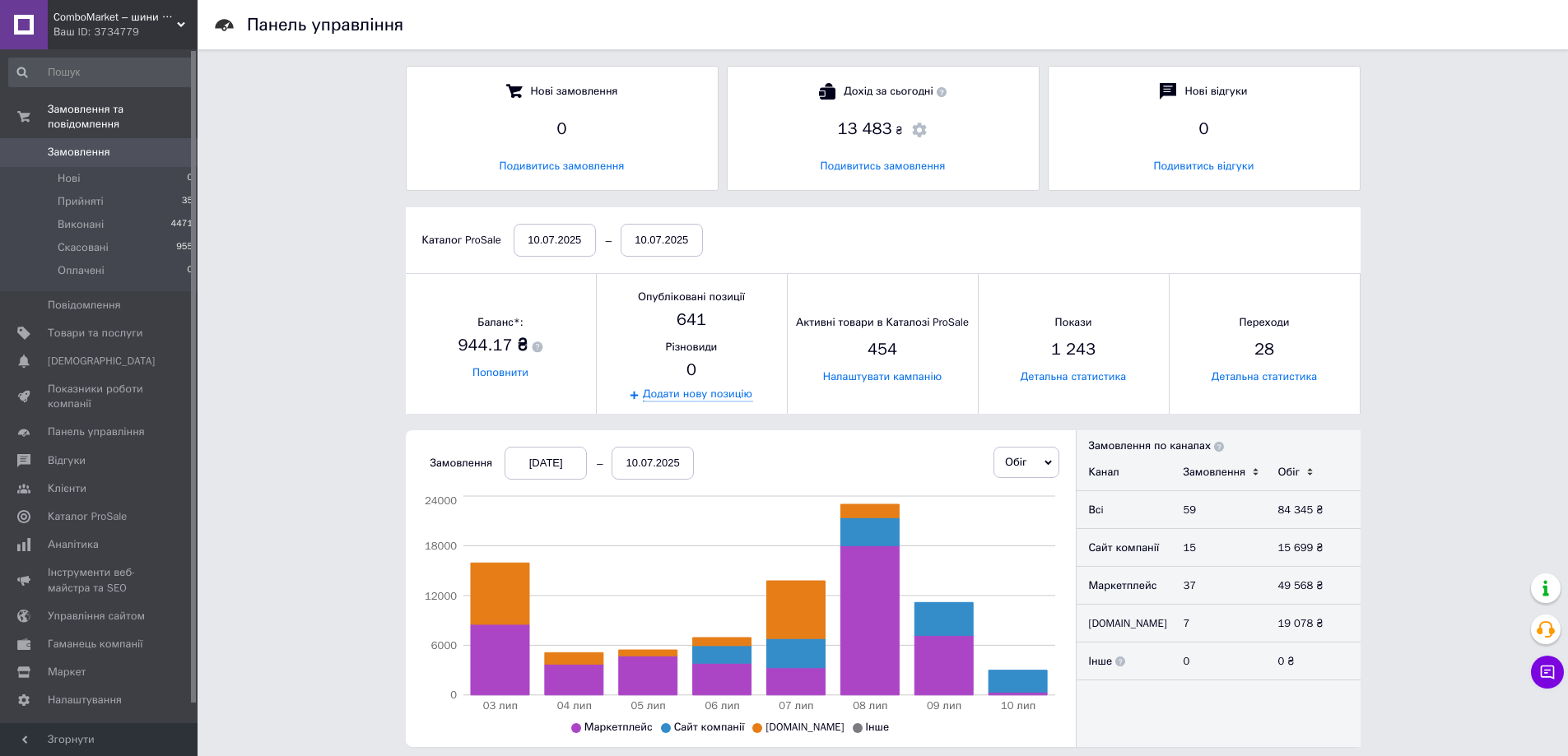 click on "ComboMarket – шини для с/г техніки та мототранспорту" at bounding box center (115, 17) 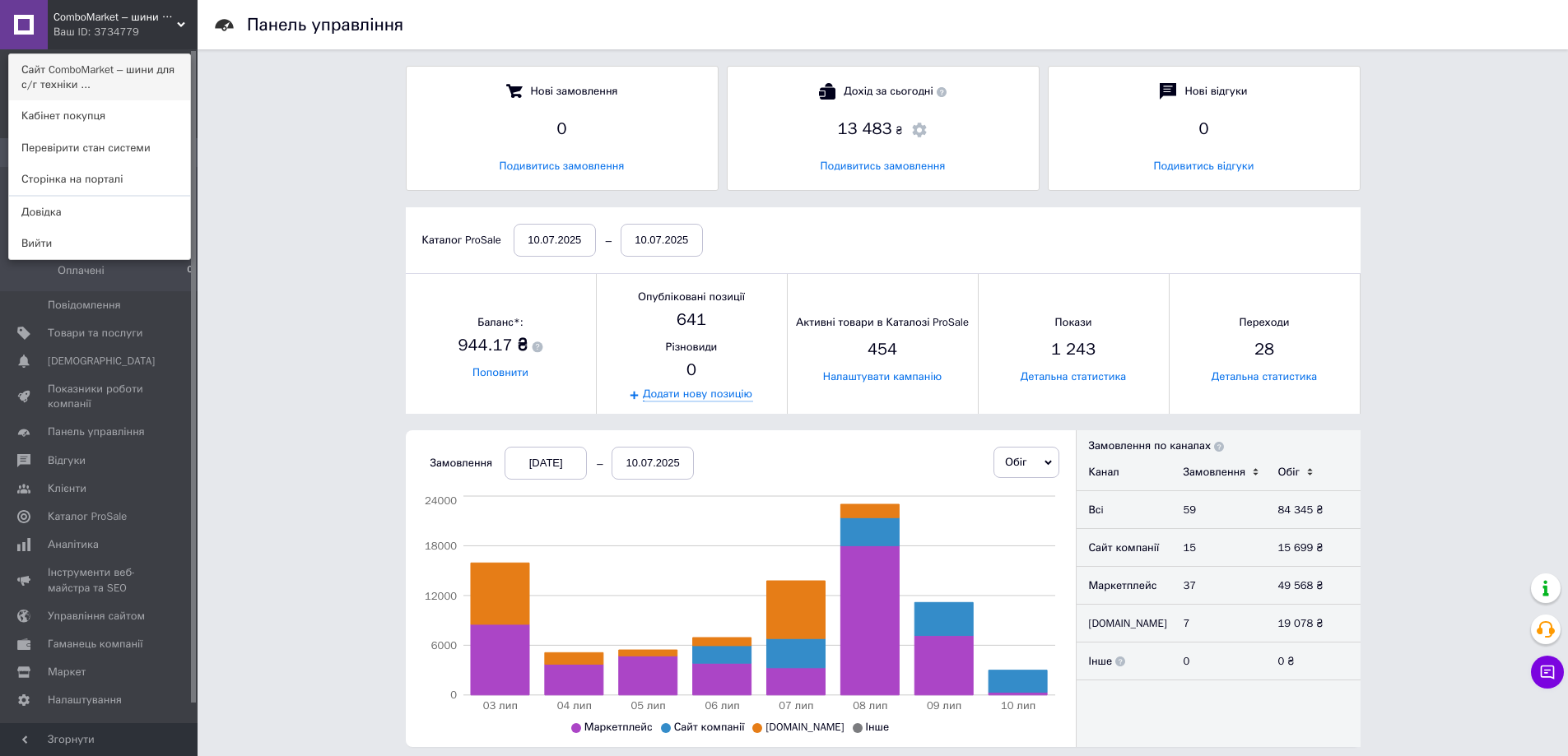 click on "Сайт ComboMarket – шини для с/г техніки ..." at bounding box center [100, 77] 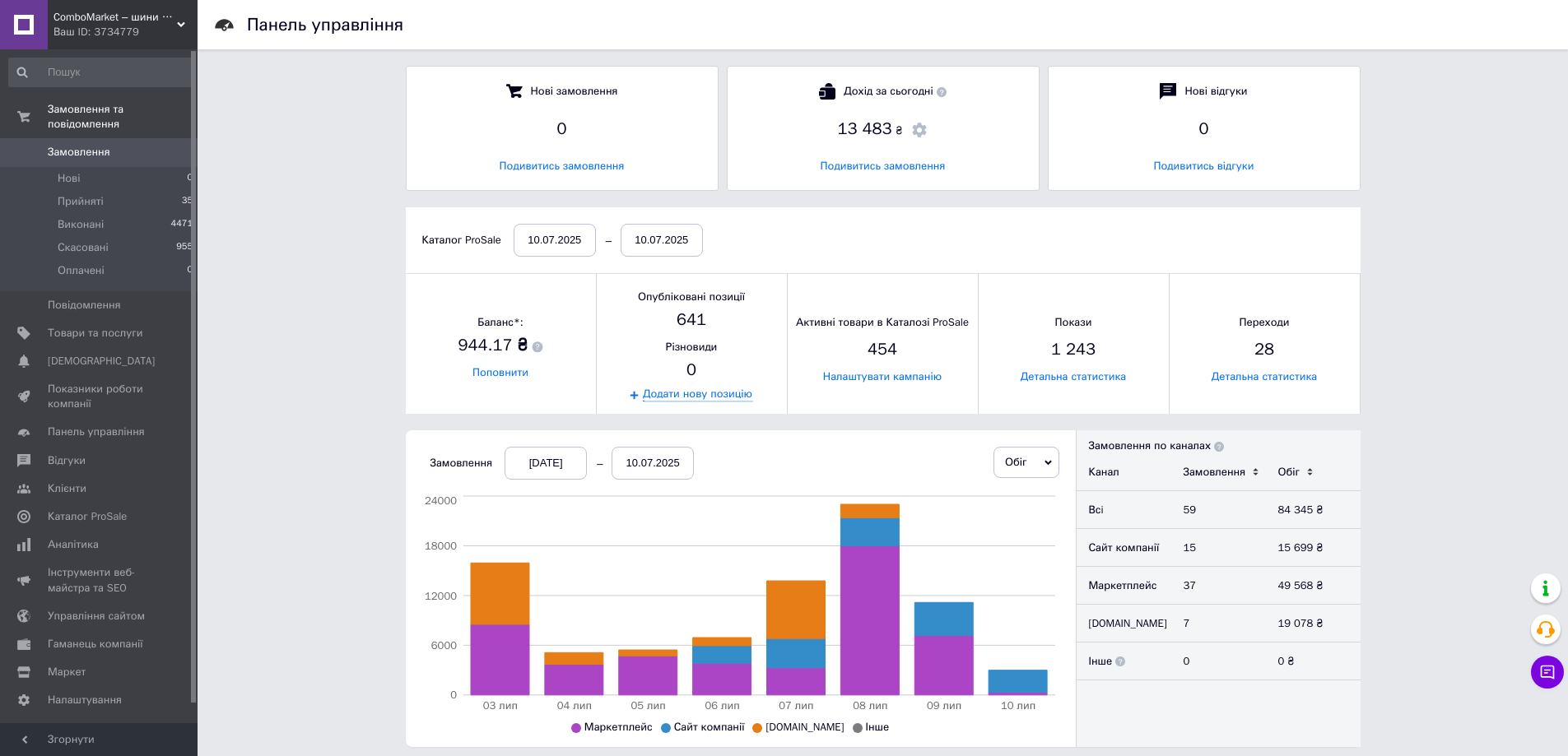 click on "ComboMarket – шини для с/г техніки та мототранспорту Ваш ID: 3734779" at bounding box center (123, 25) 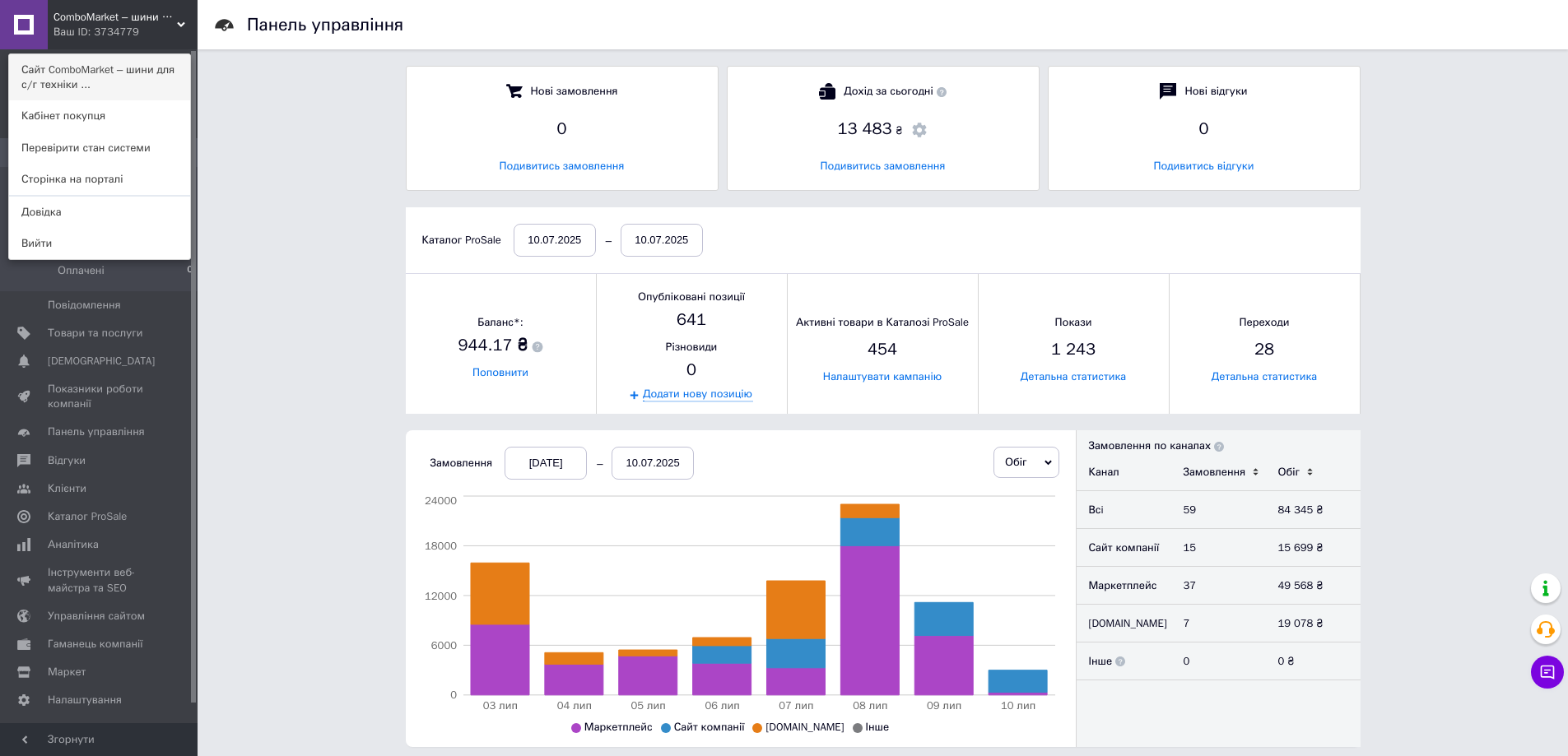 click on "Сайт ComboMarket – шини для с/г техніки ..." at bounding box center (100, 77) 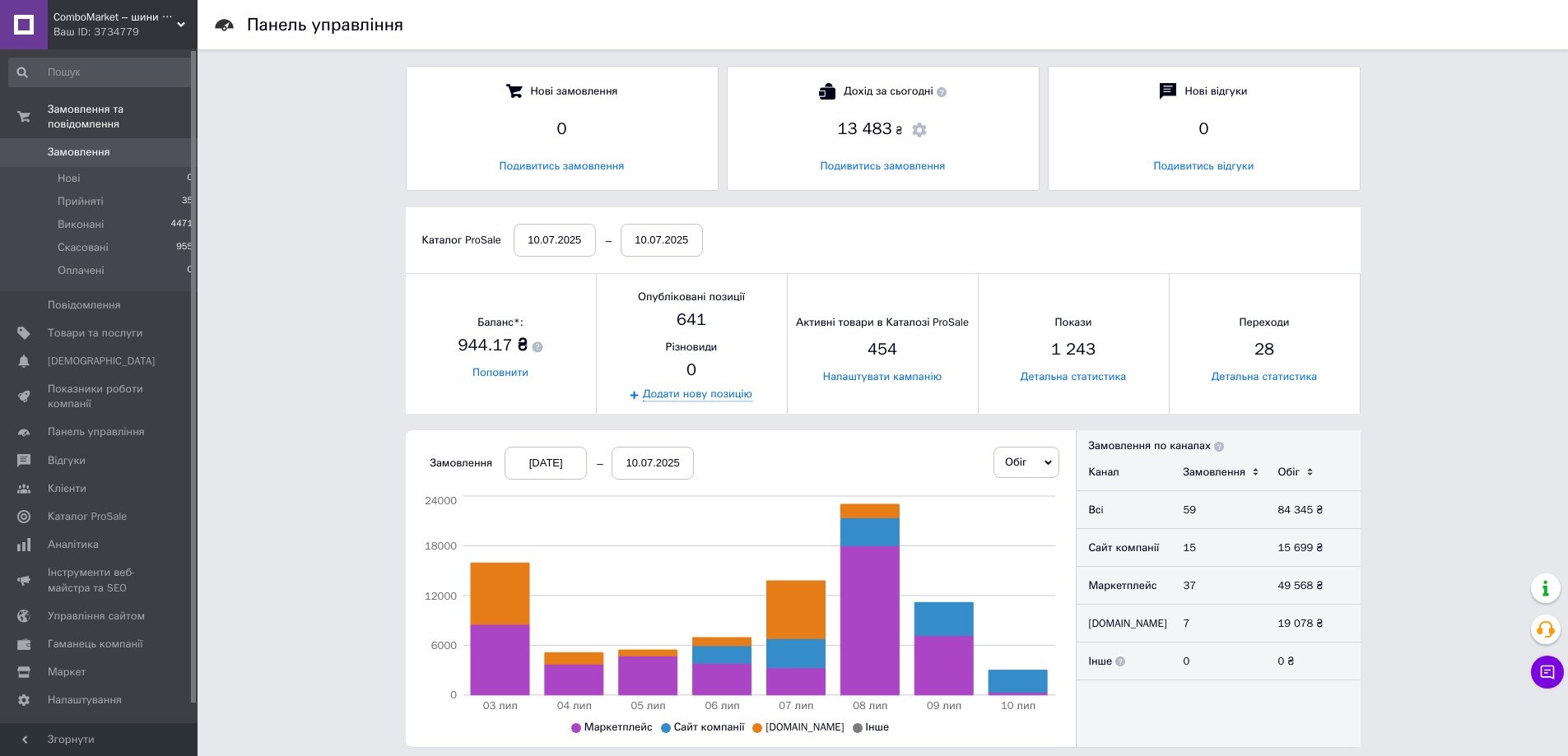 click on "Замовлення" at bounding box center [79, 152] 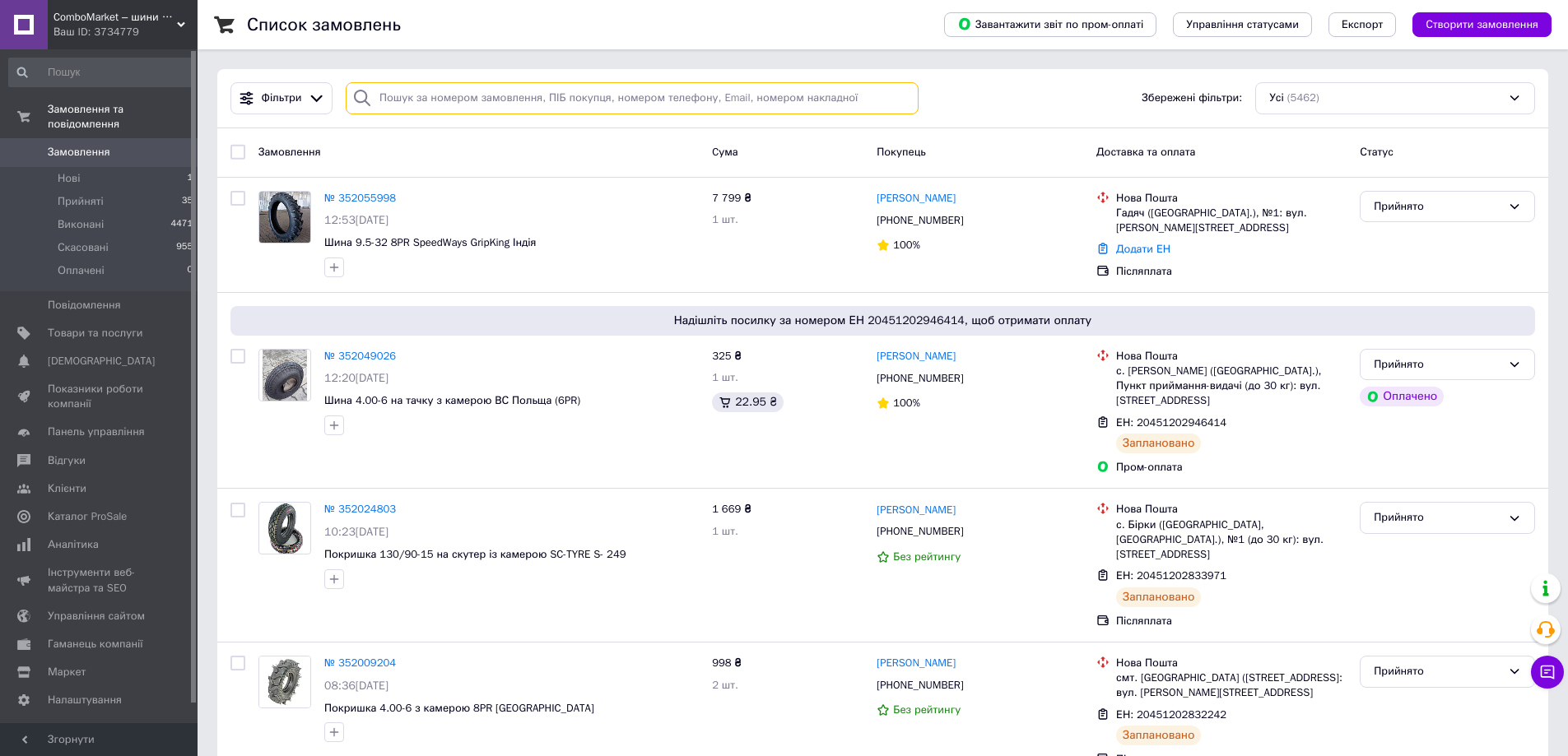 click at bounding box center (632, 98) 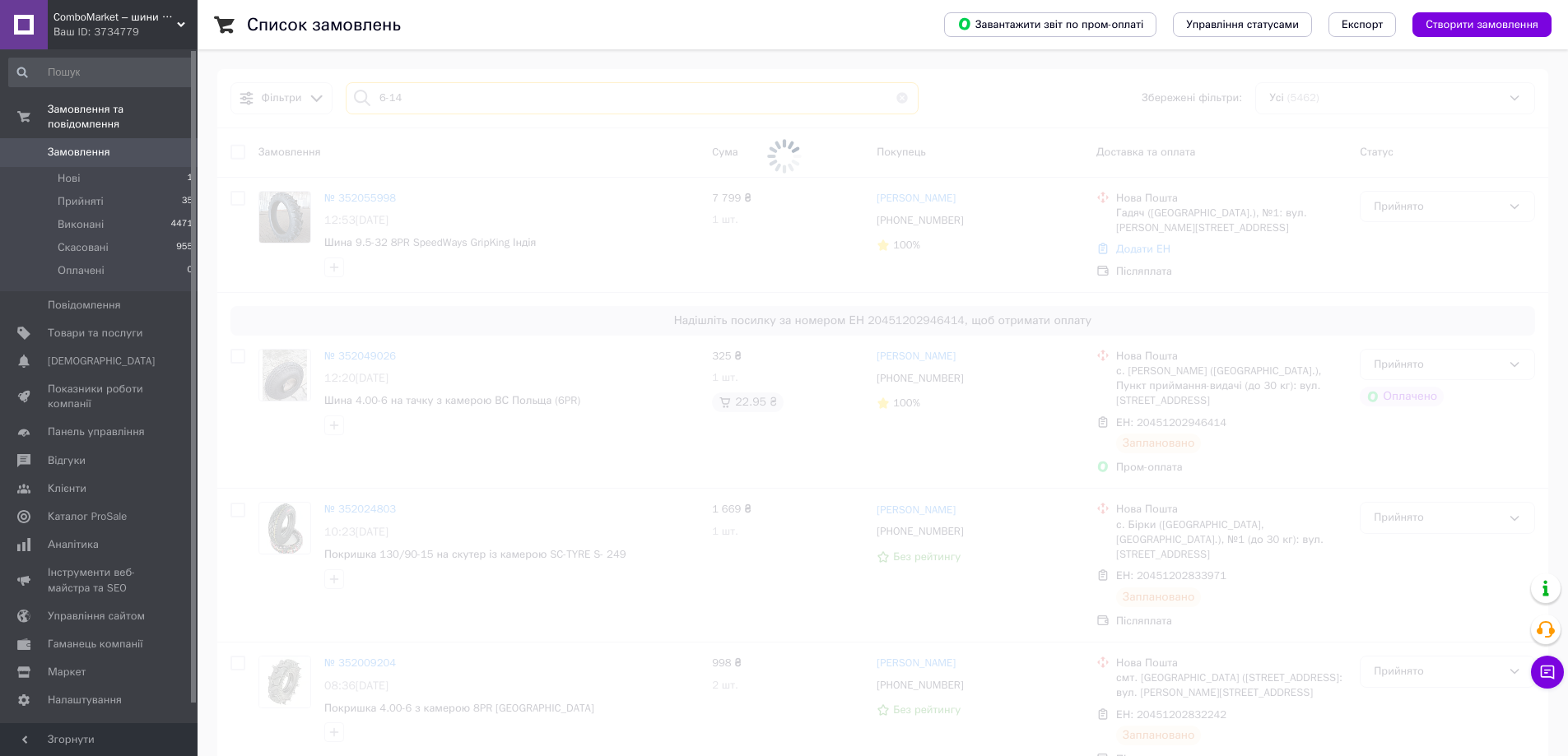 type on "6-14" 